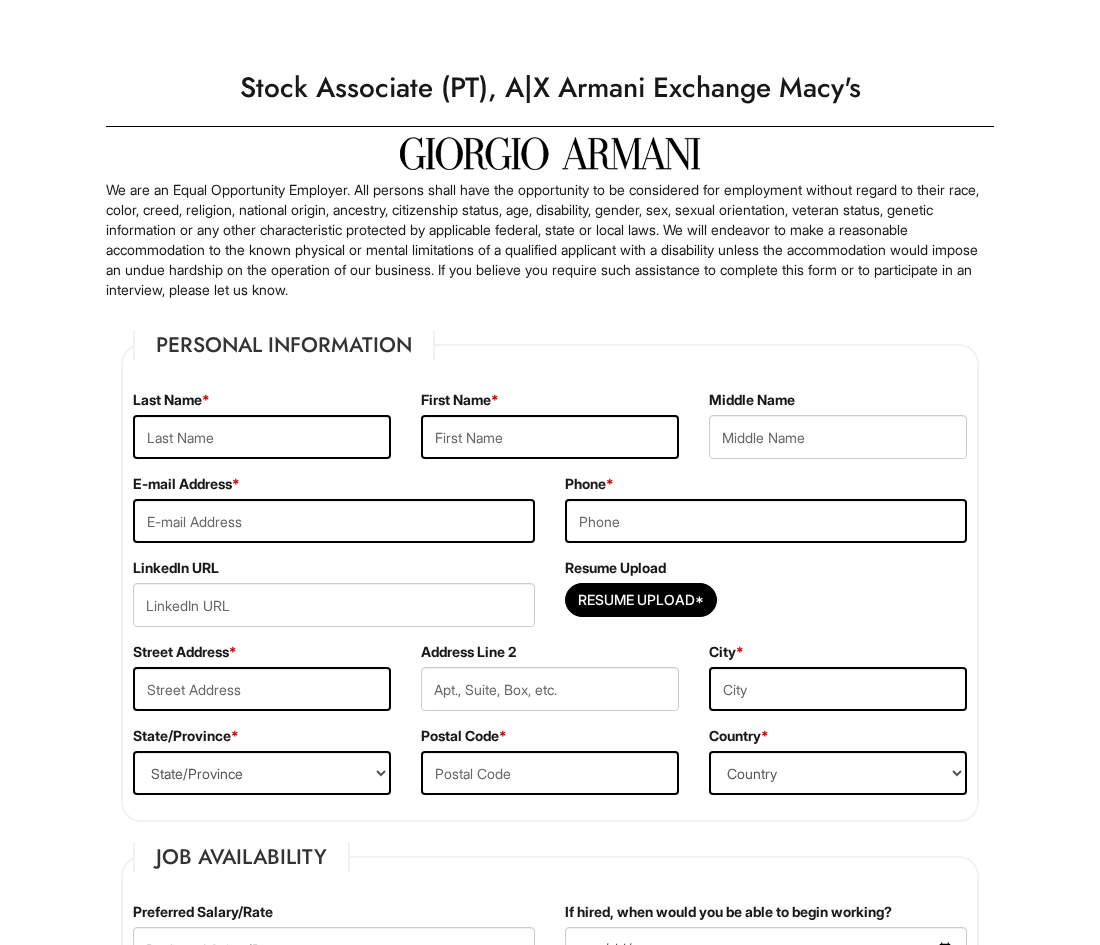 scroll, scrollTop: 0, scrollLeft: 0, axis: both 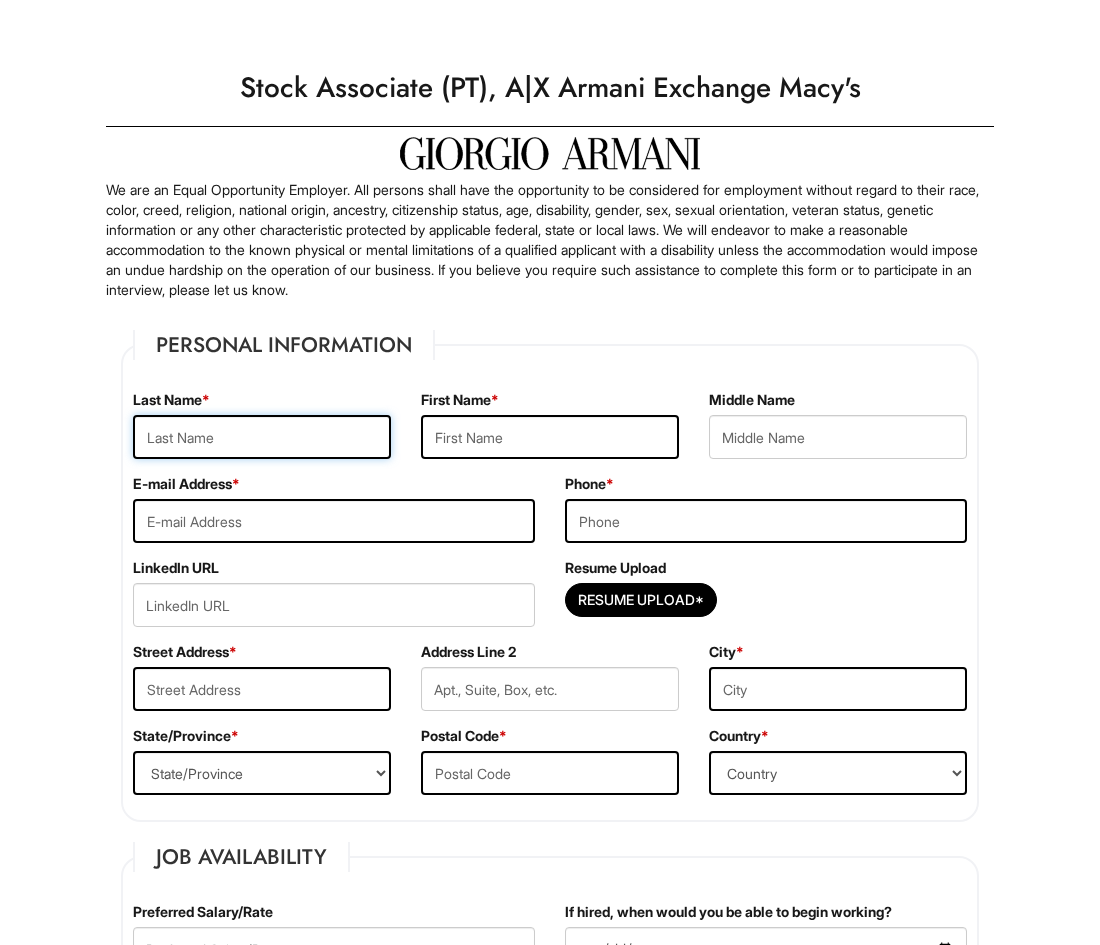 drag, startPoint x: 312, startPoint y: 433, endPoint x: 299, endPoint y: 431, distance: 13.152946 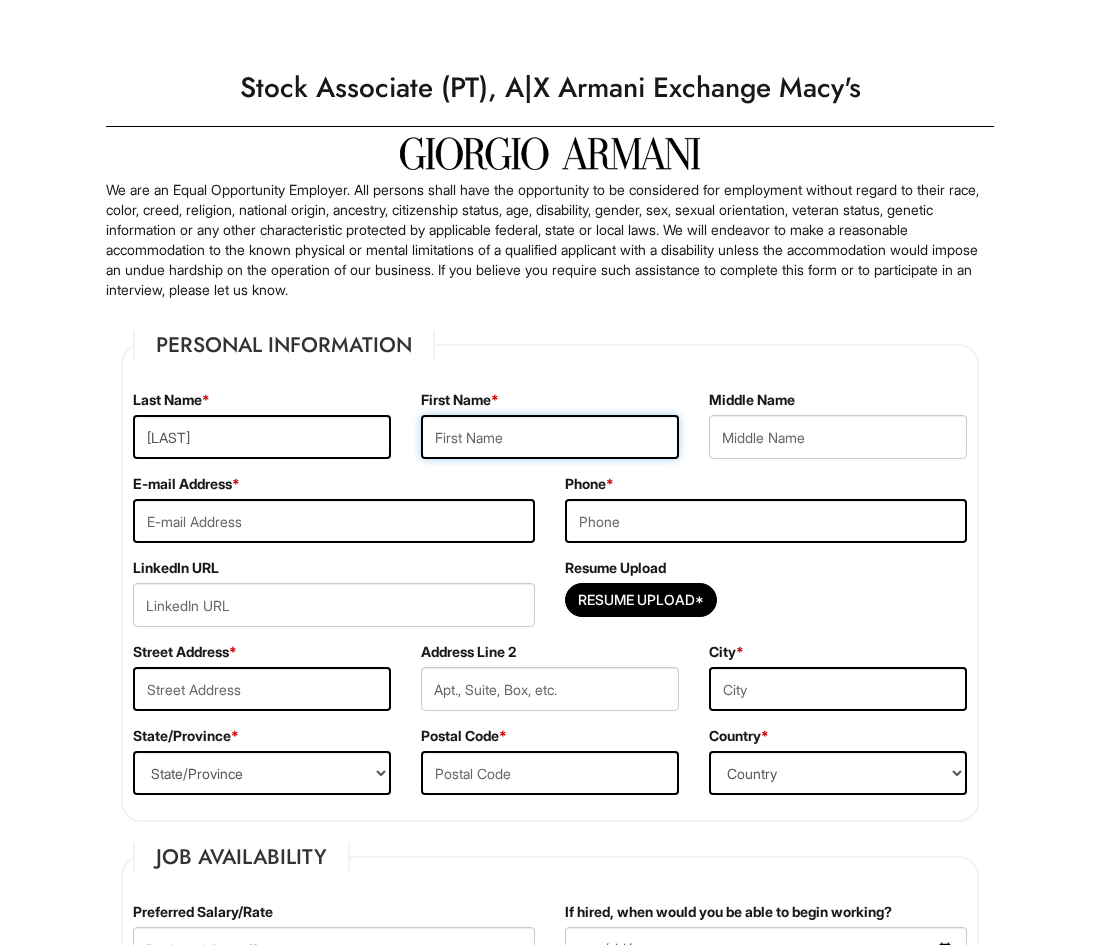 type on "[FIRST]" 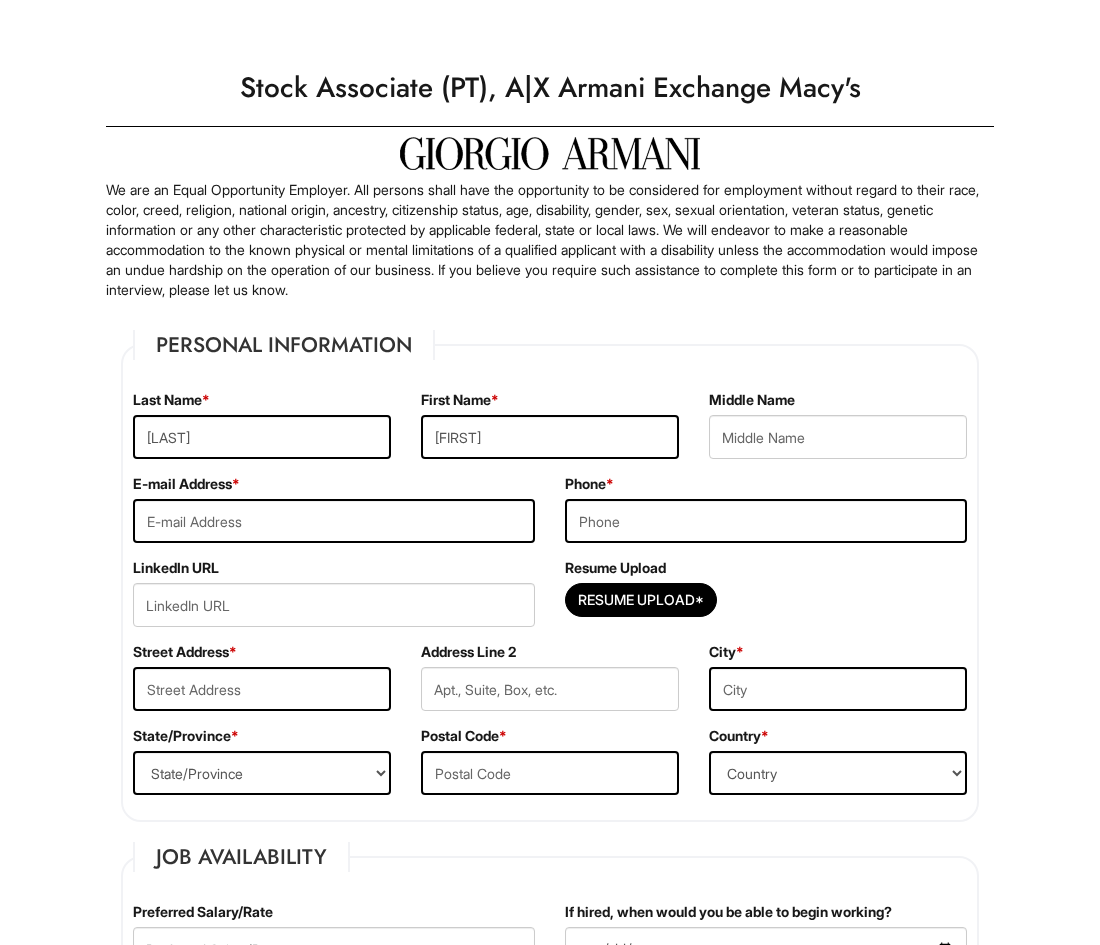 type on "[EMAIL]" 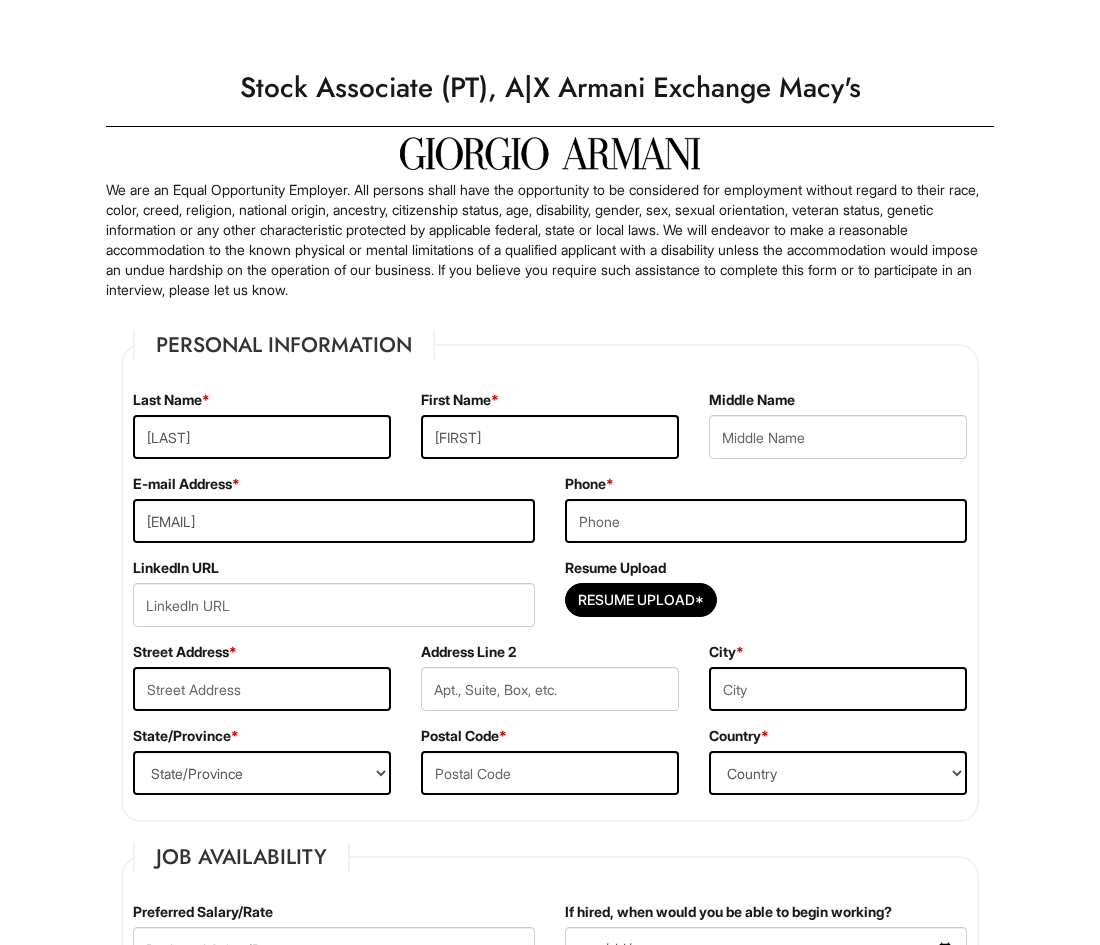 type on "[PHONE]" 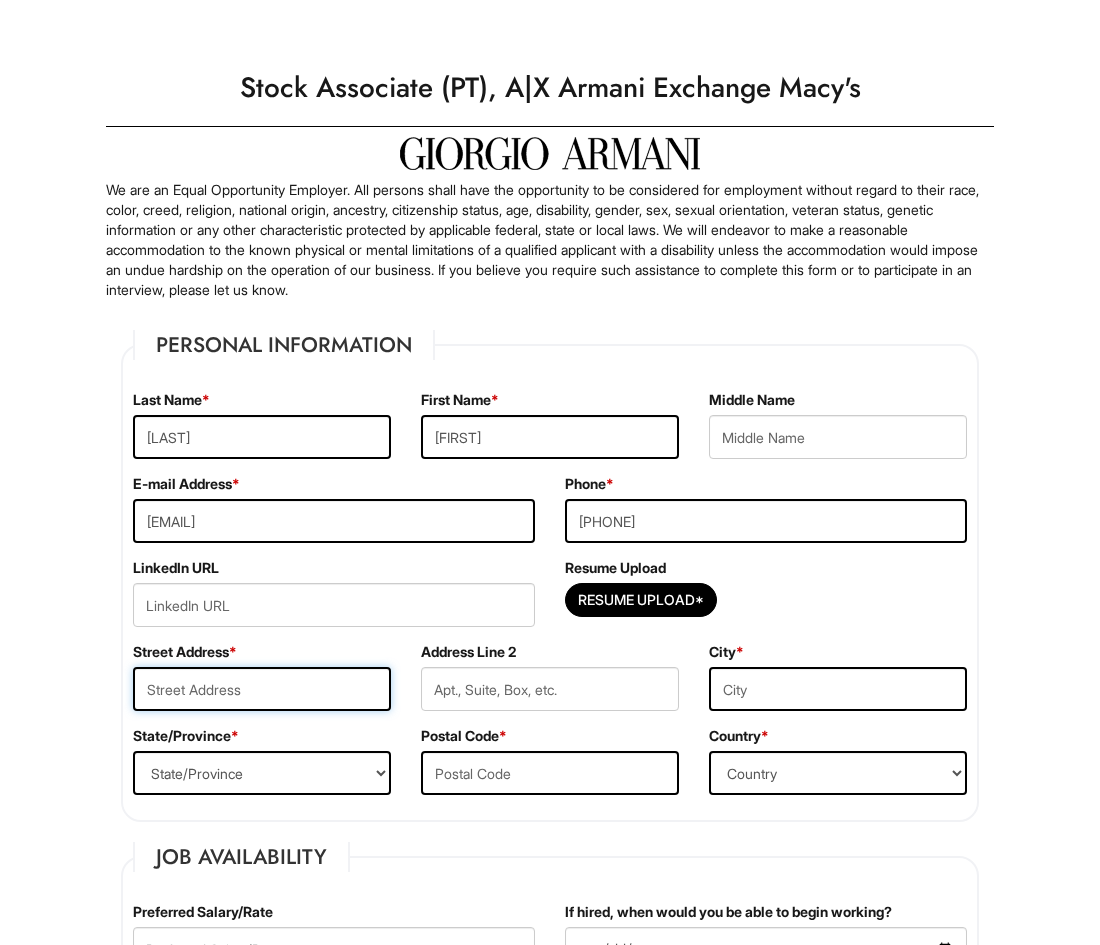 type on "[NUMBER] [STREET]" 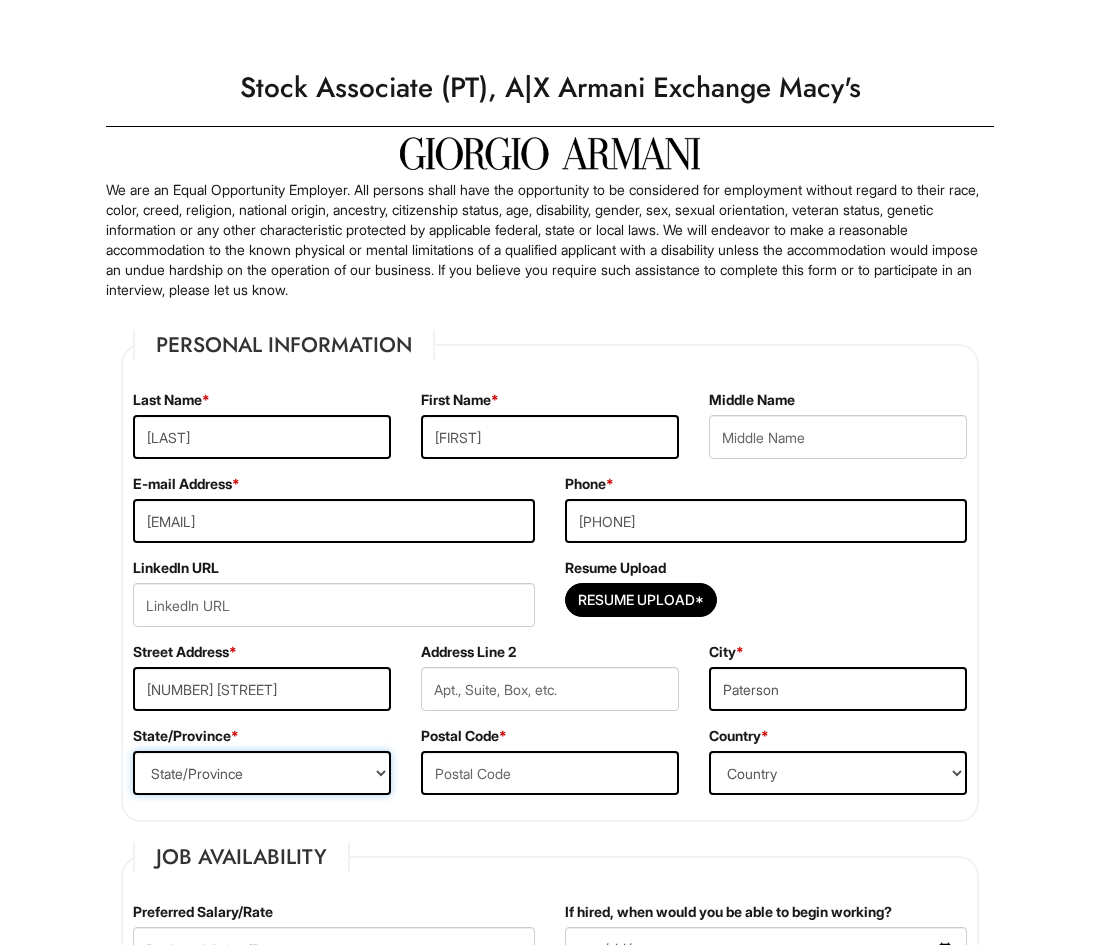 select on "[STATE]" 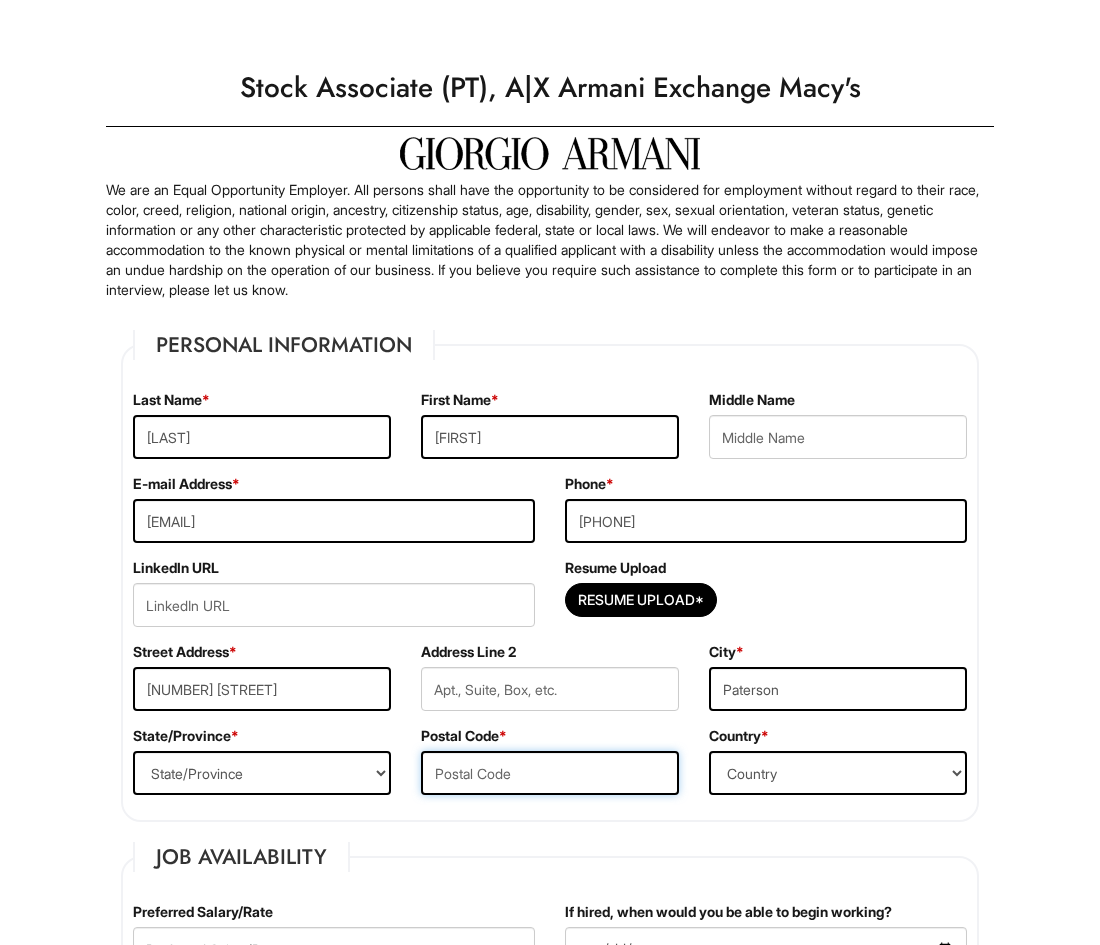 type on "07522" 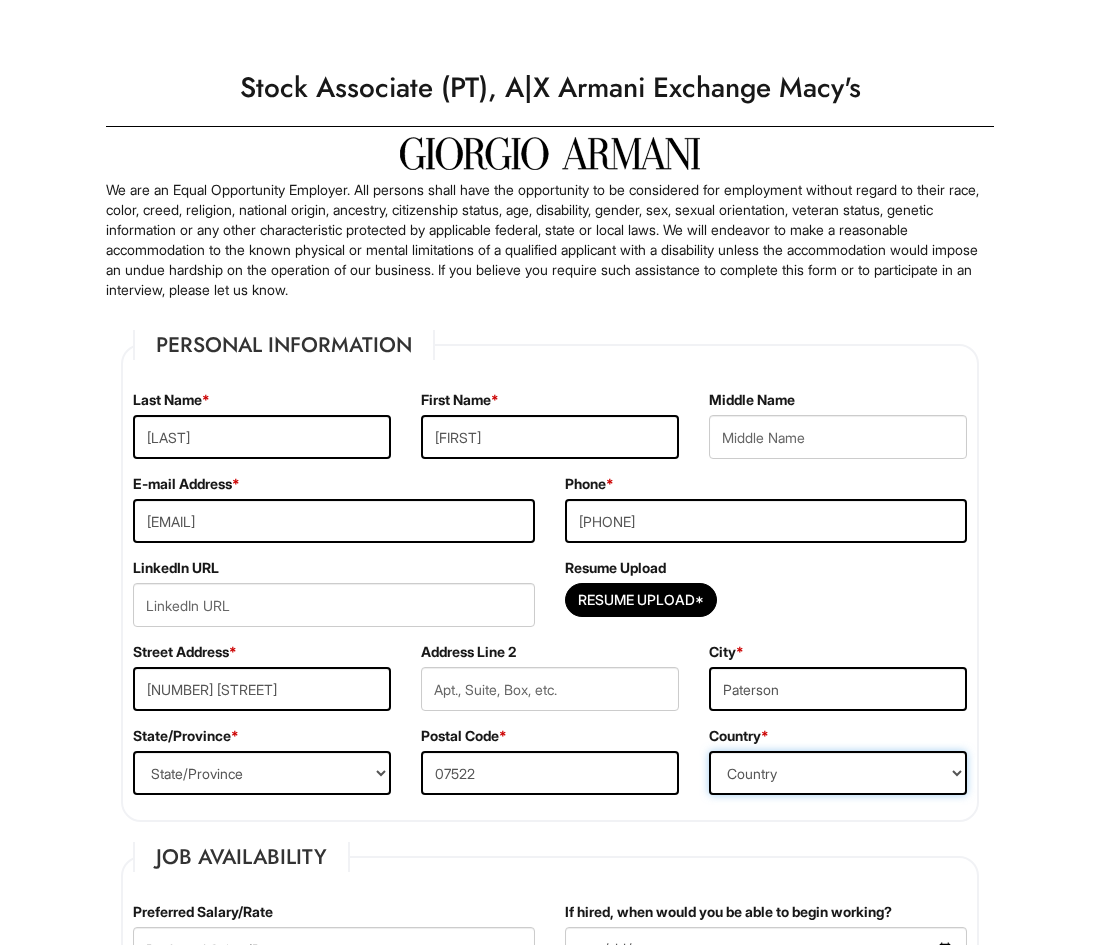 select on "United States of America" 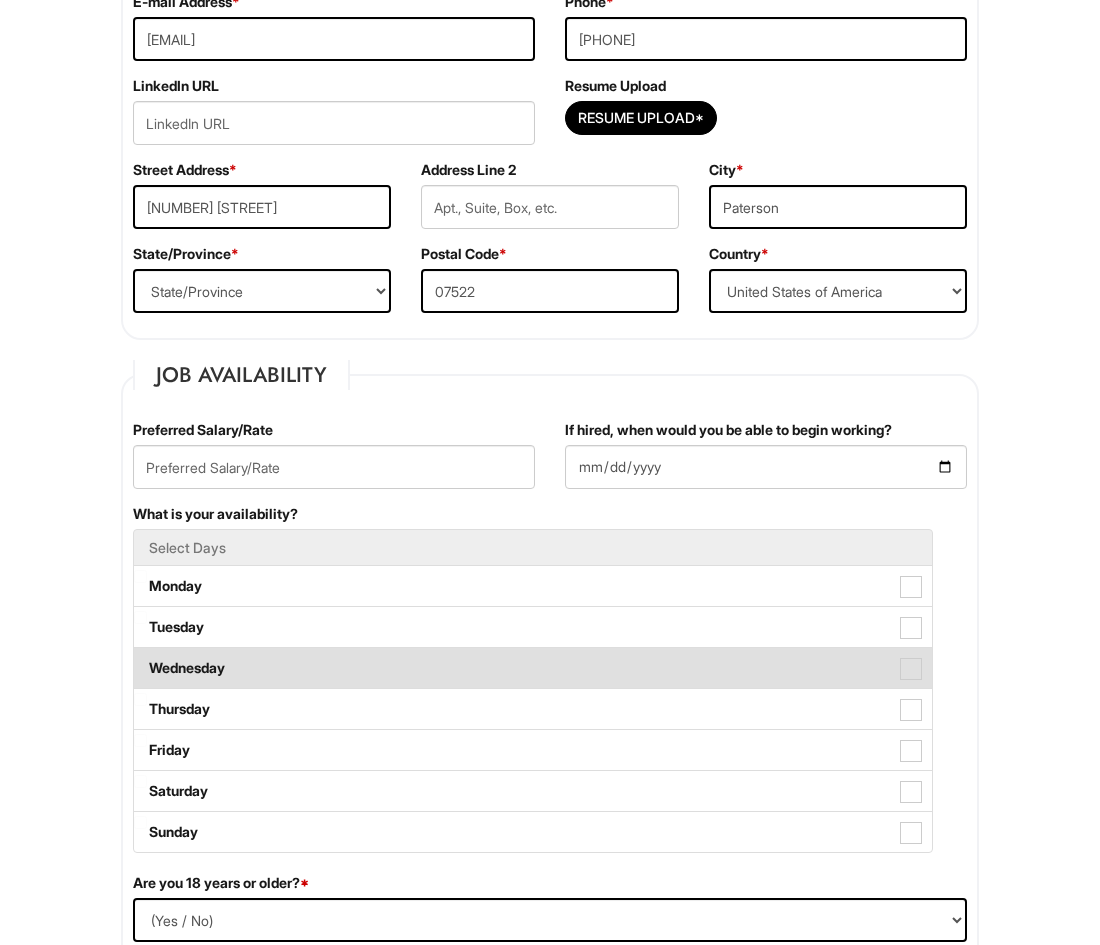 scroll, scrollTop: 546, scrollLeft: 0, axis: vertical 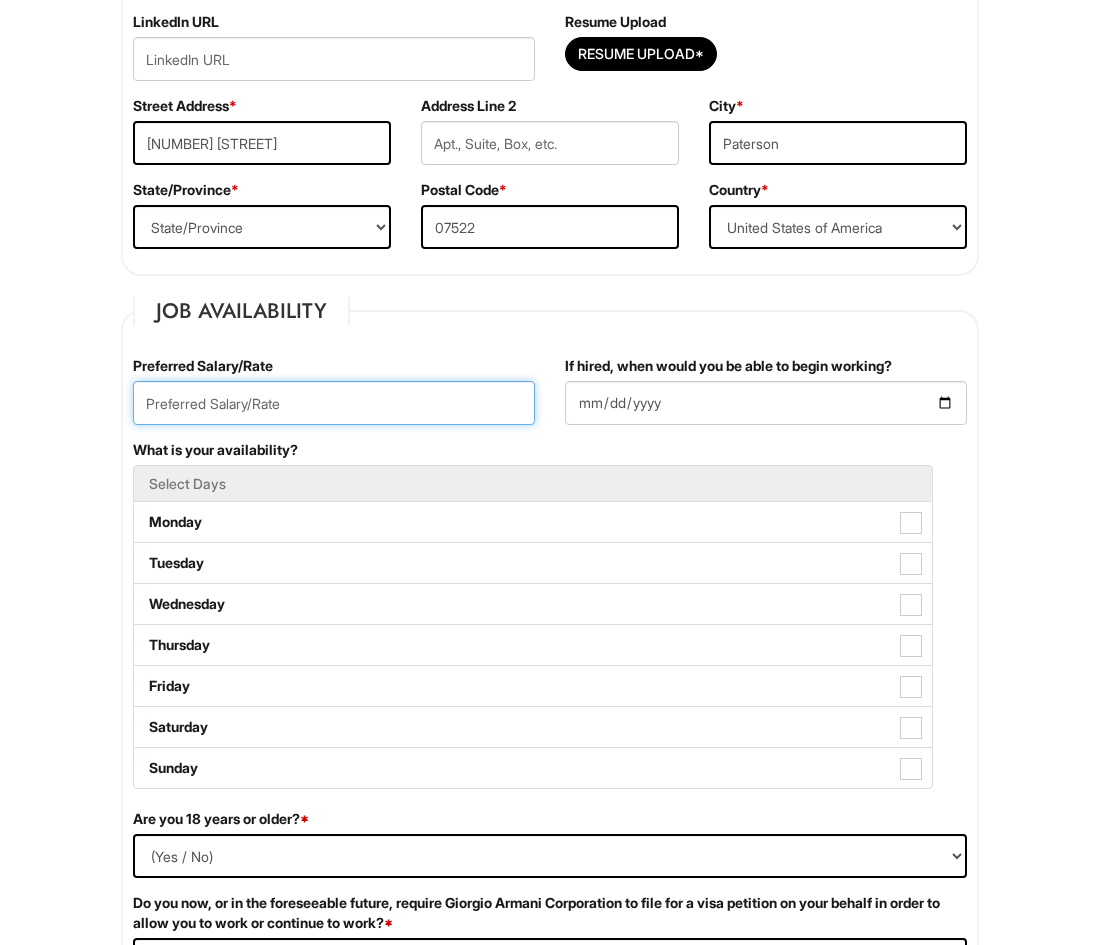 click at bounding box center (334, 403) 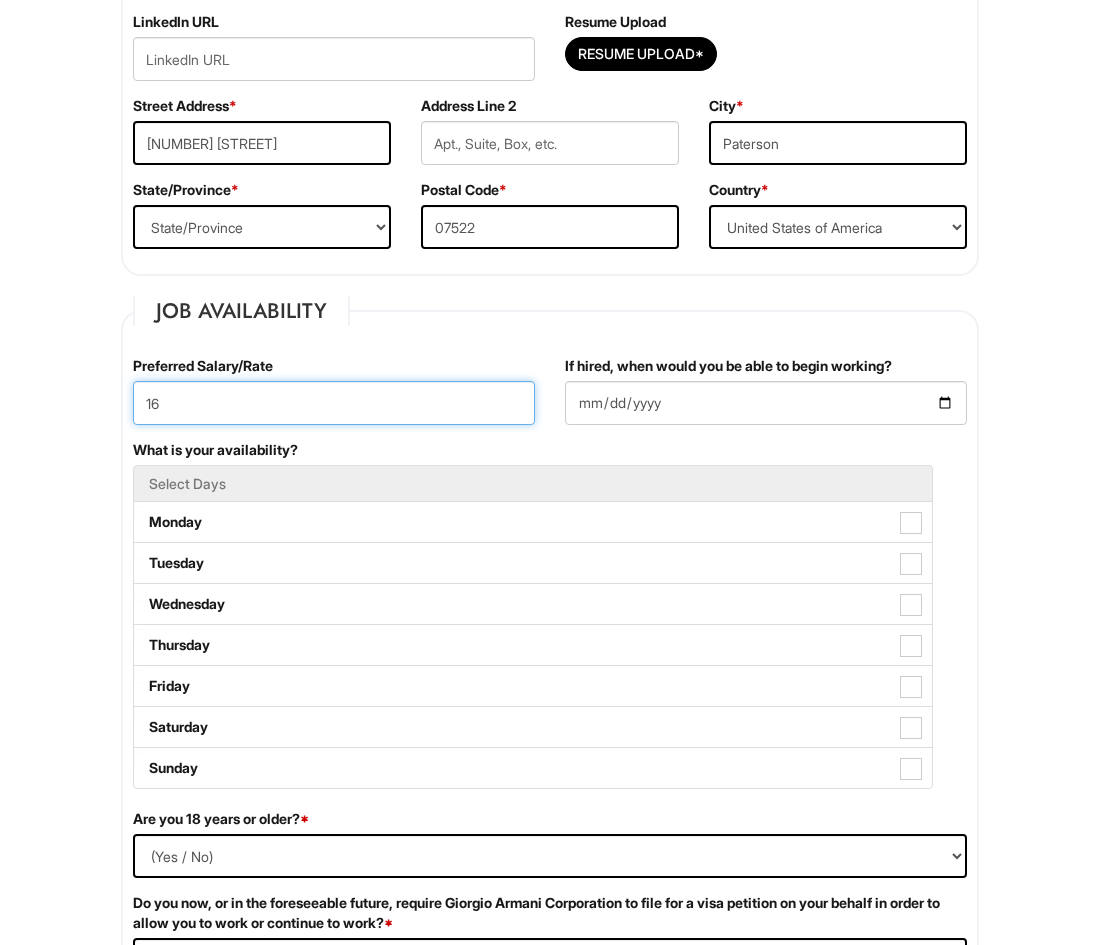 type on "16" 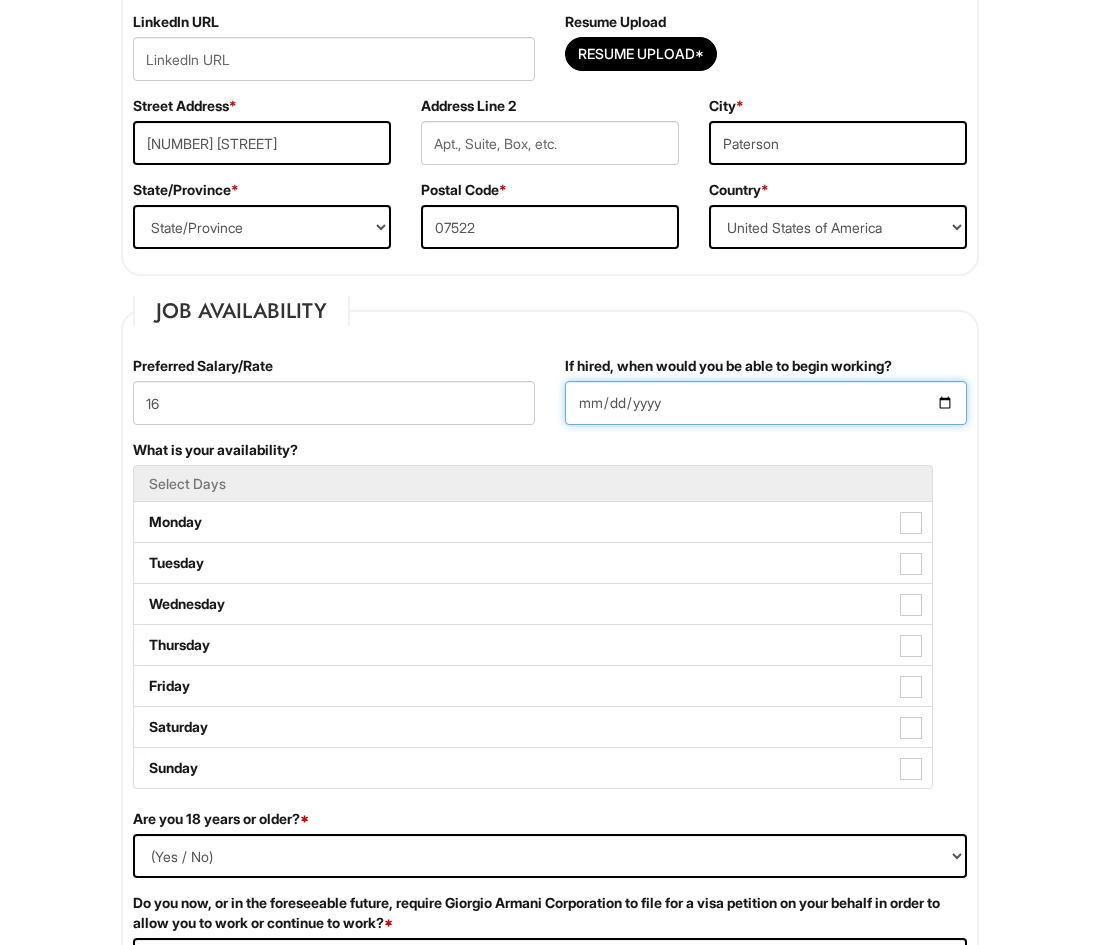 click on "If hired, when would you be able to begin working?" at bounding box center (766, 403) 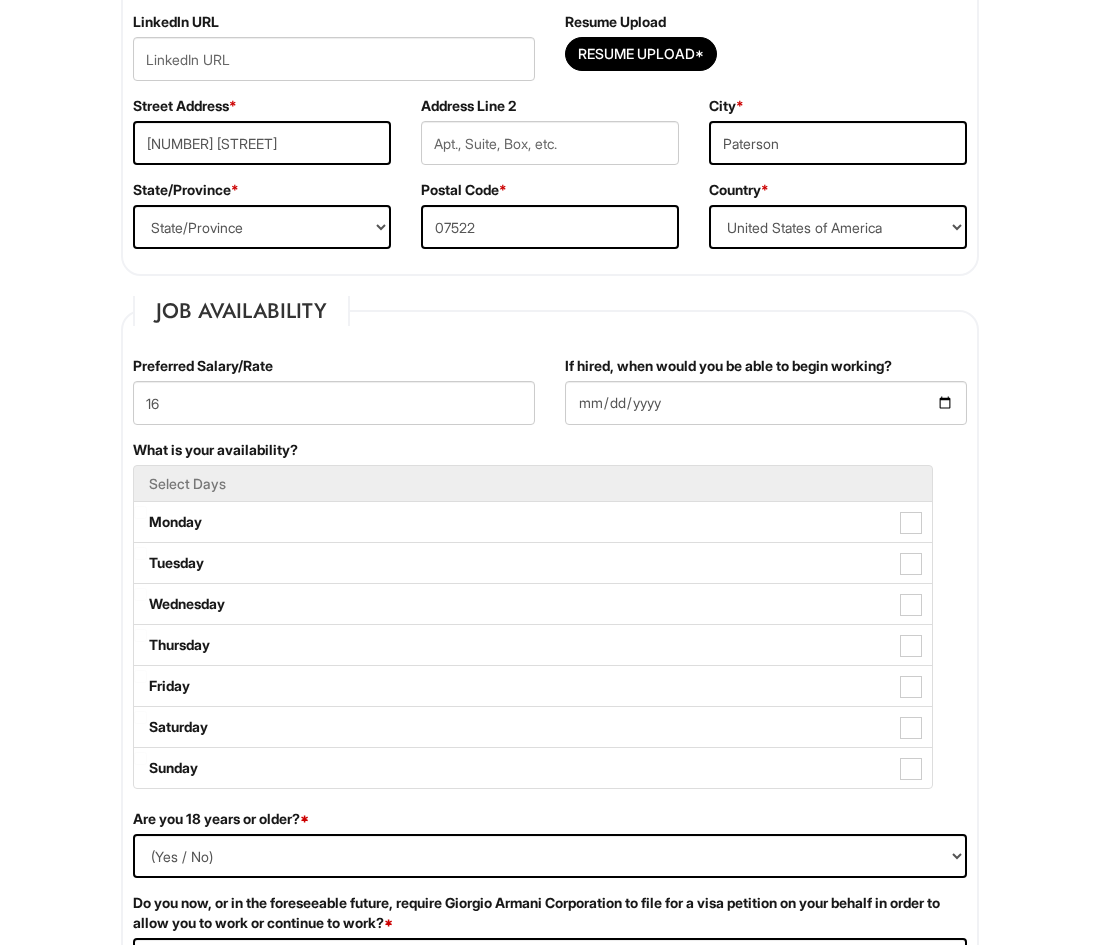 click on "Please Complete This Form 1 2 3 Stock Associate (PT), A|X Armani Exchange Macy's PLEASE COMPLETE ALL REQUIRED FIELDS
We are an Equal Opportunity Employer. All persons shall have the opportunity to be considered for employment without regard to their race, color, creed, religion, national origin, ancestry, citizenship status, age, disability, gender, sex, sexual orientation, veteran status, genetic information or any other characteristic protected by applicable federal, state or local laws. We will endeavor to make a reasonable accommodation to the known physical or mental limitations of a qualified applicant with a disability unless the accommodation would impose an undue hardship on the operation of our business. If you believe you require such assistance to complete this form or to participate in an interview, please let us know.
Personal Information
Last Name  *   [LAST]
First Name  *   [FIRST]
Middle Name
E-mail Address  *   [EMAIL]
Phone  *   [PHONE]" at bounding box center (550, 1407) 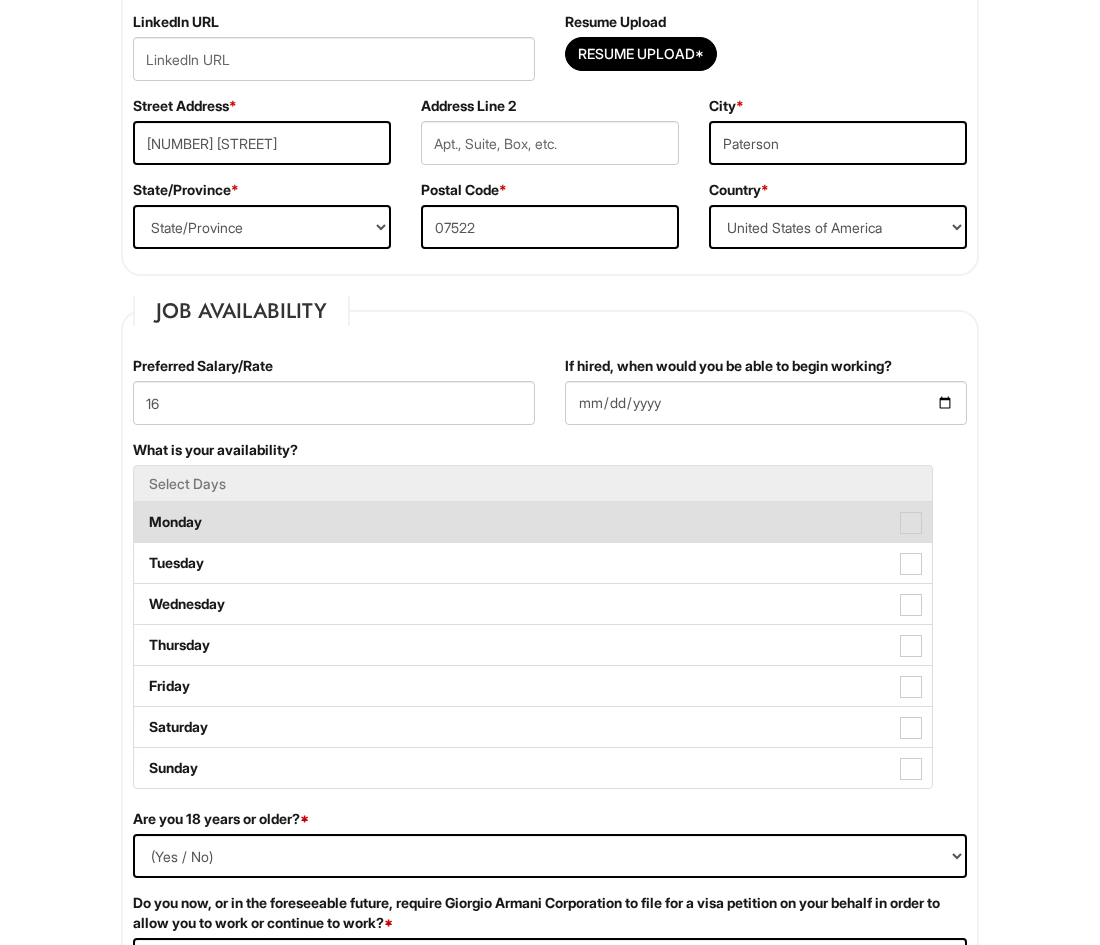 click on "Monday" at bounding box center [533, 522] 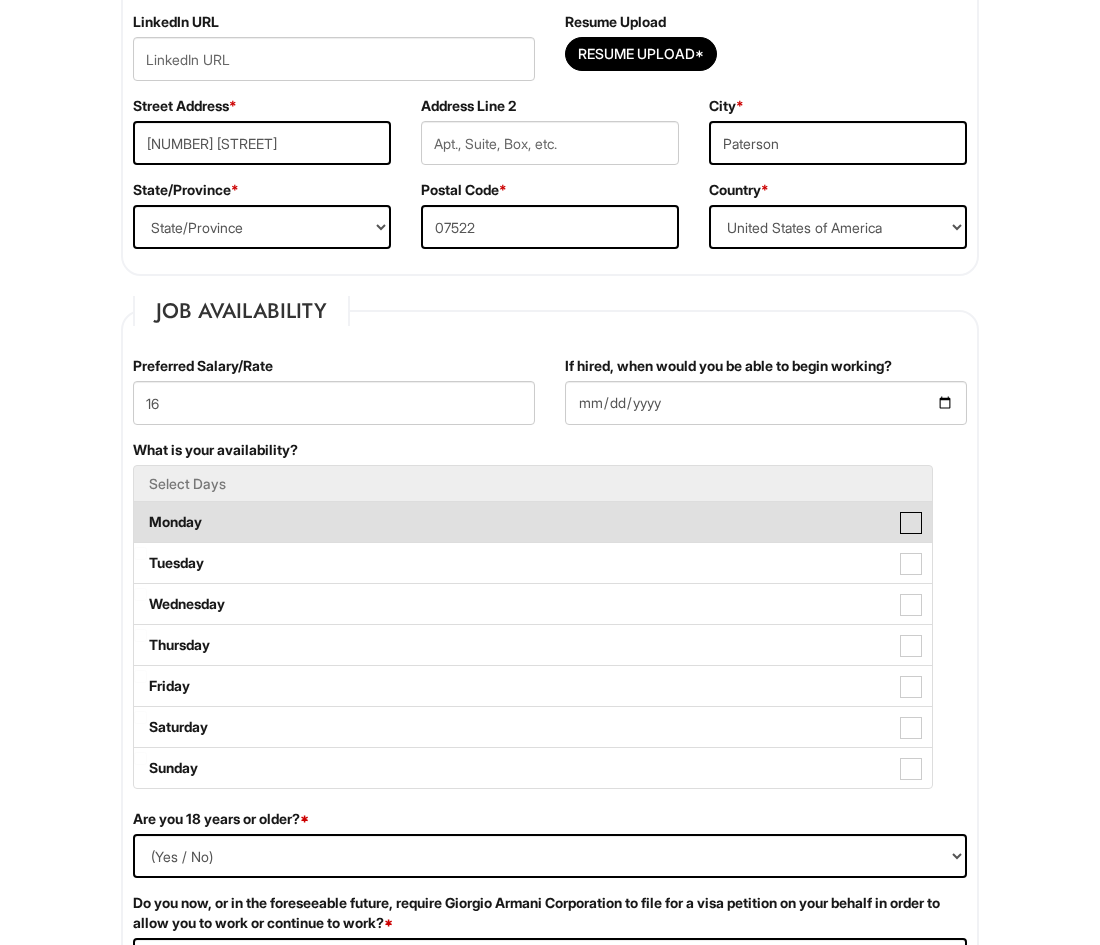 click on "Monday" at bounding box center [140, 512] 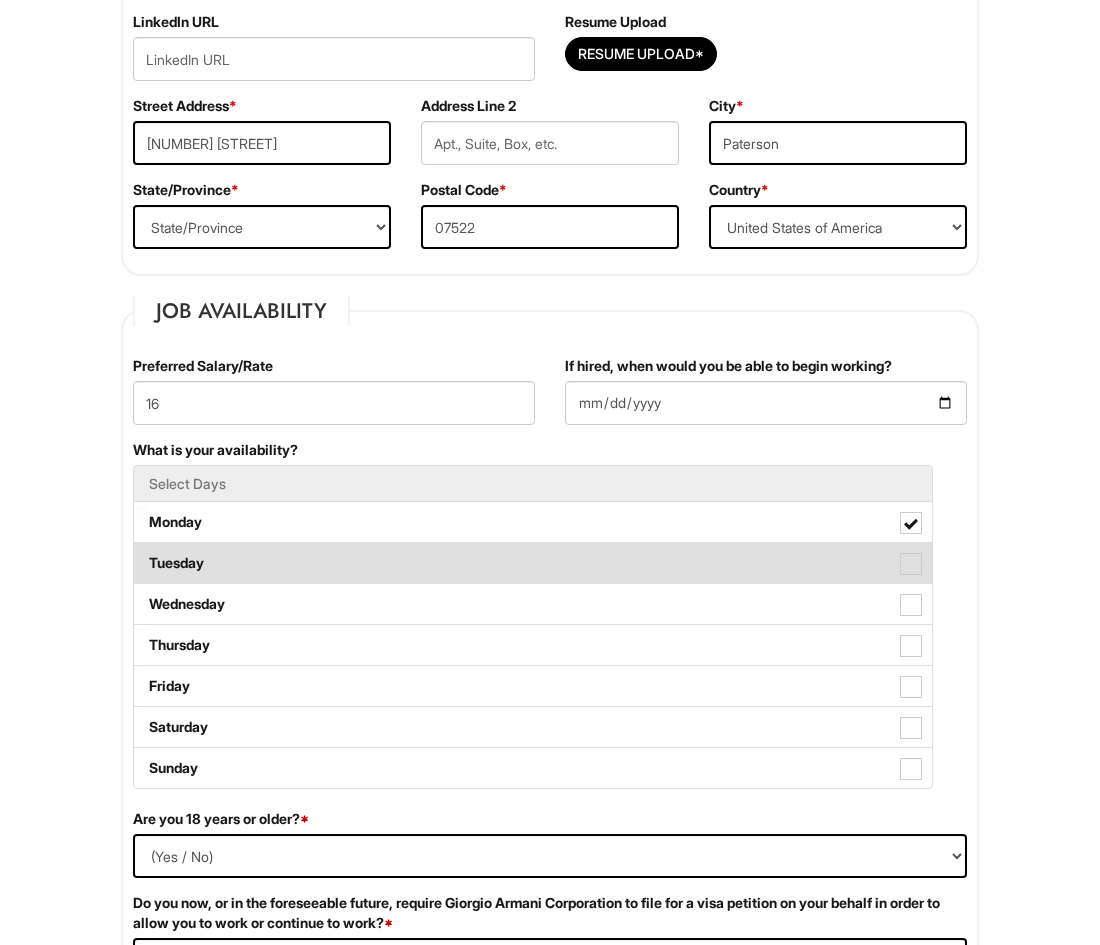 click at bounding box center (911, 564) 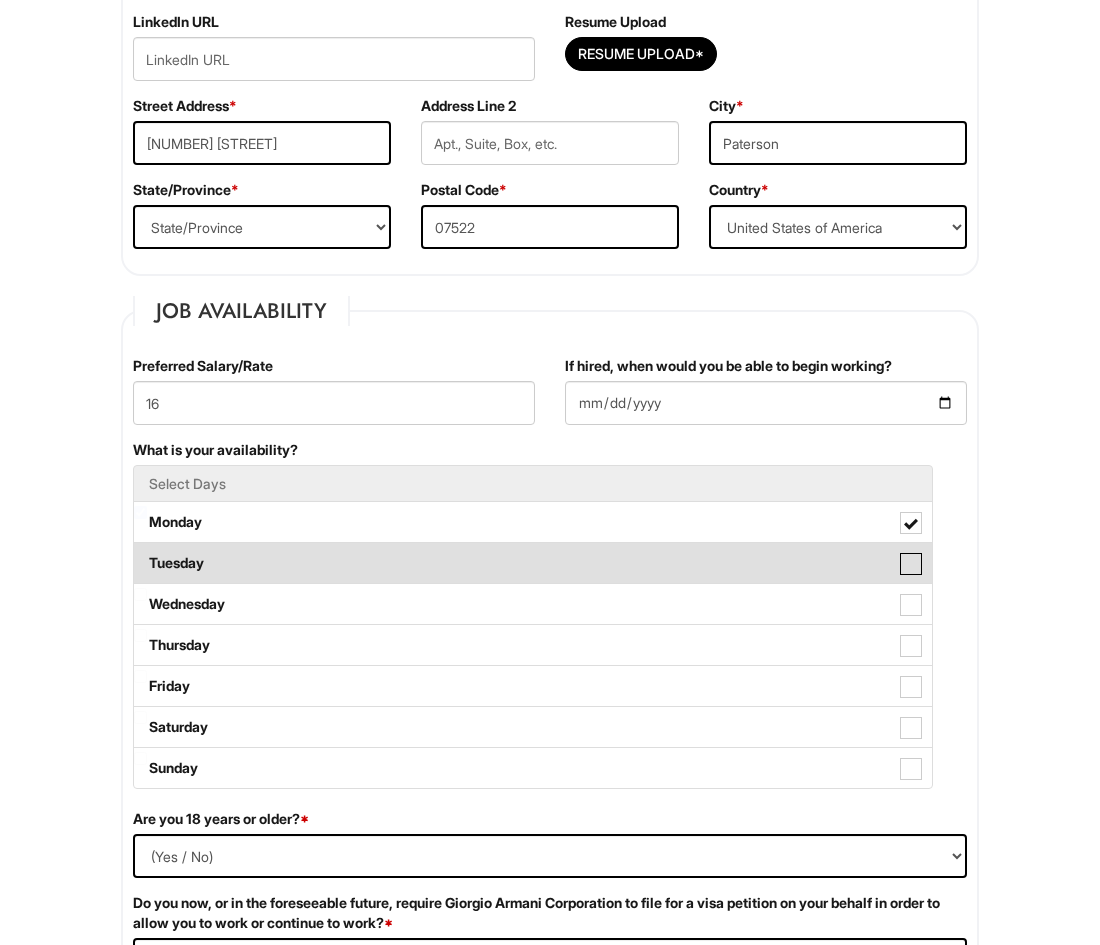 click on "Tuesday" at bounding box center (140, 553) 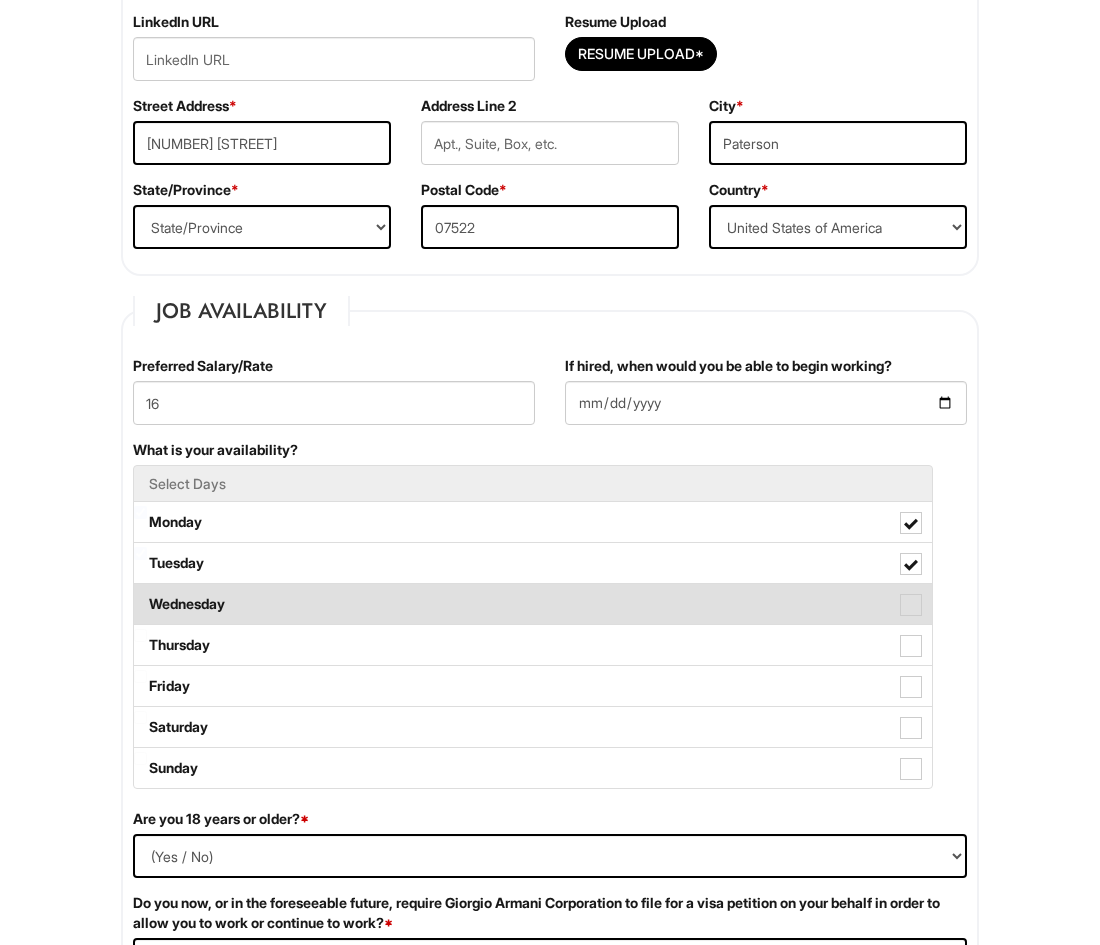 click at bounding box center (911, 605) 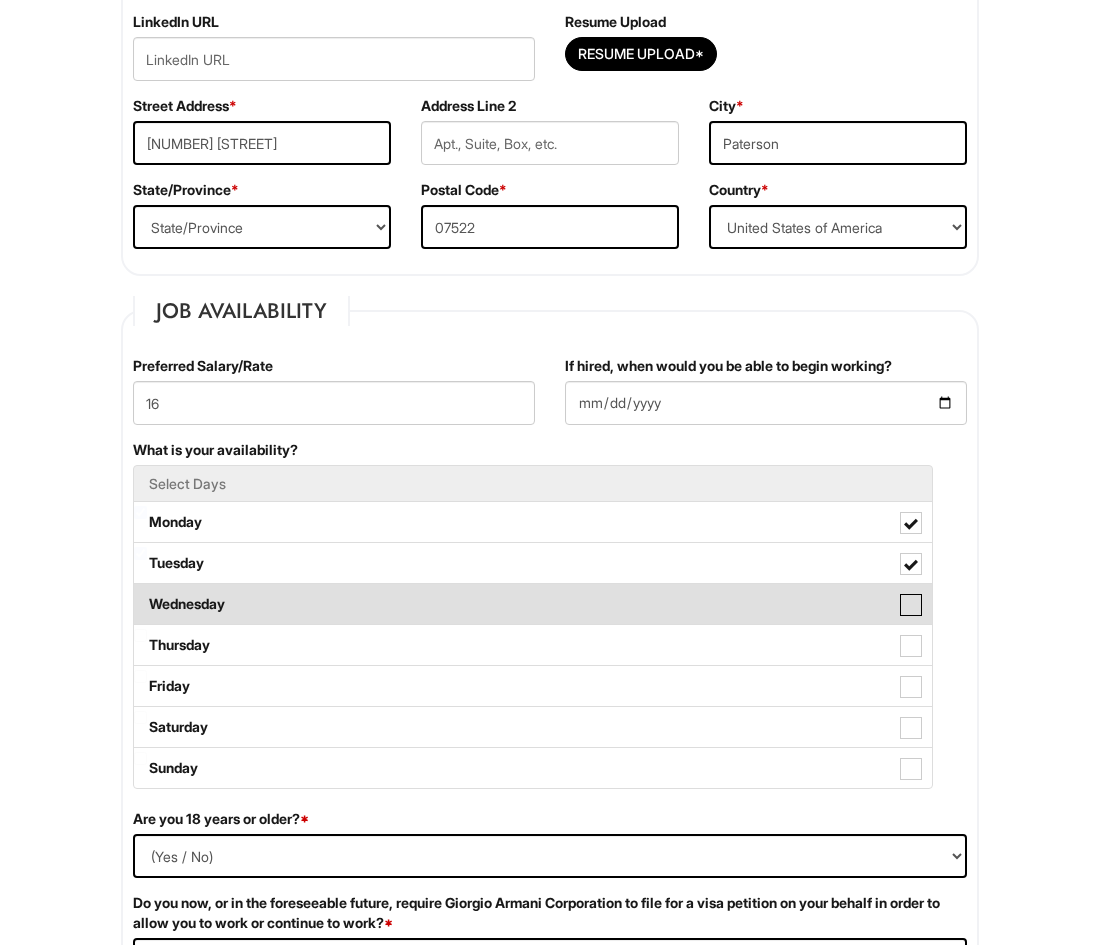 click on "Wednesday" at bounding box center [140, 594] 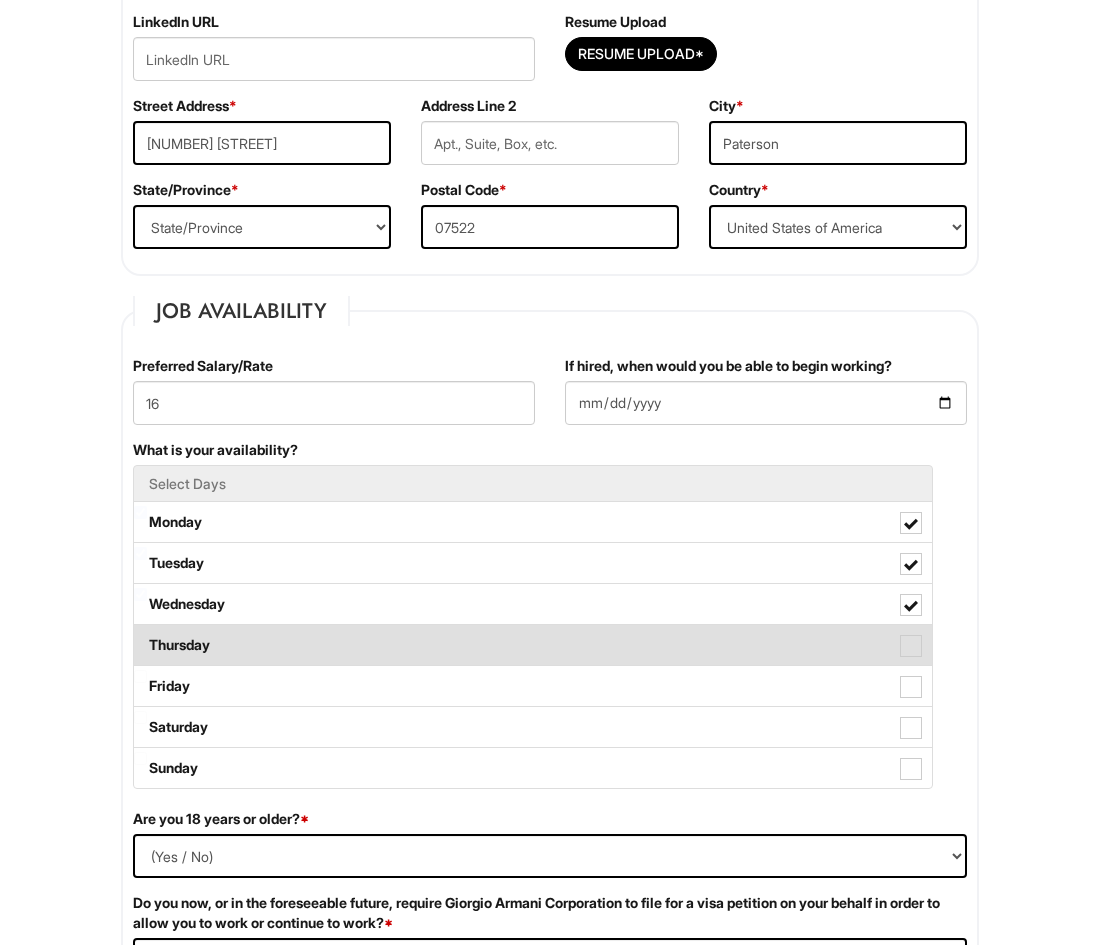 click at bounding box center (911, 646) 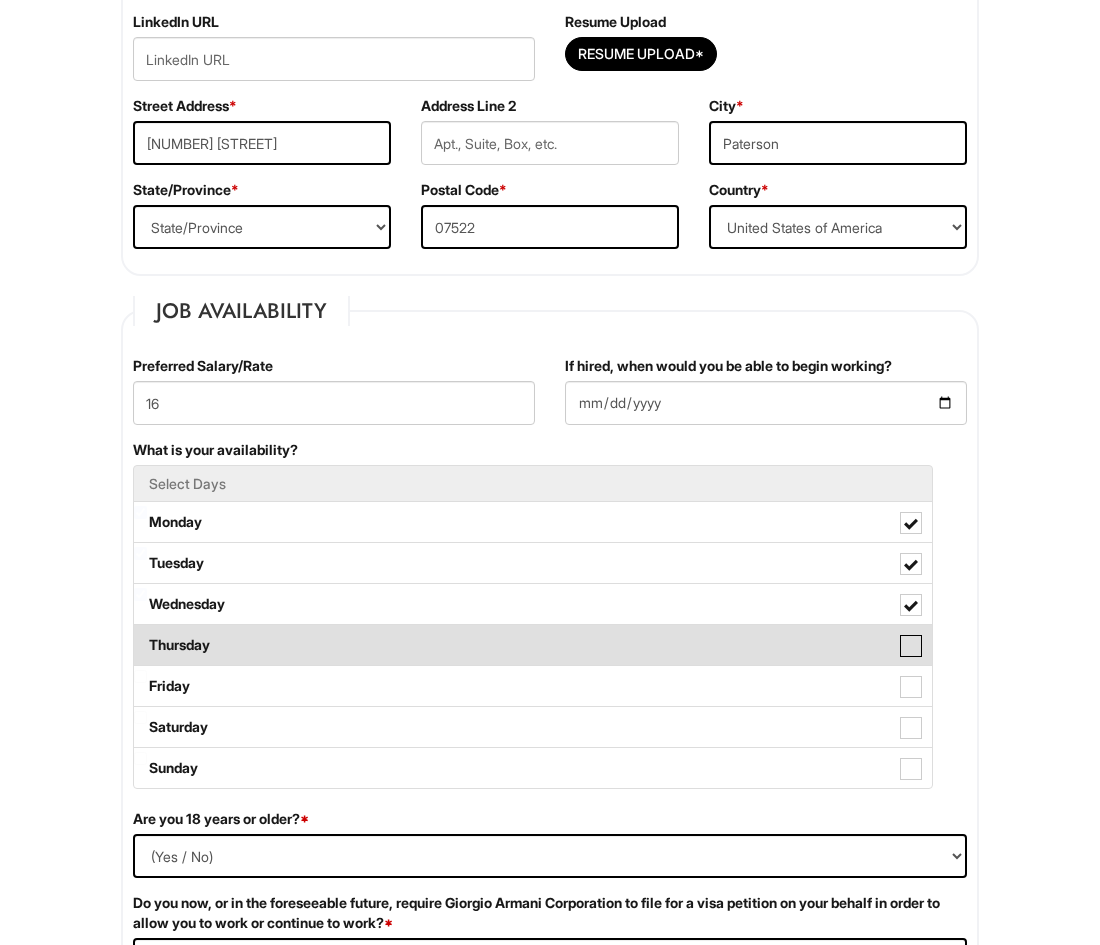 click on "Thursday" at bounding box center [140, 635] 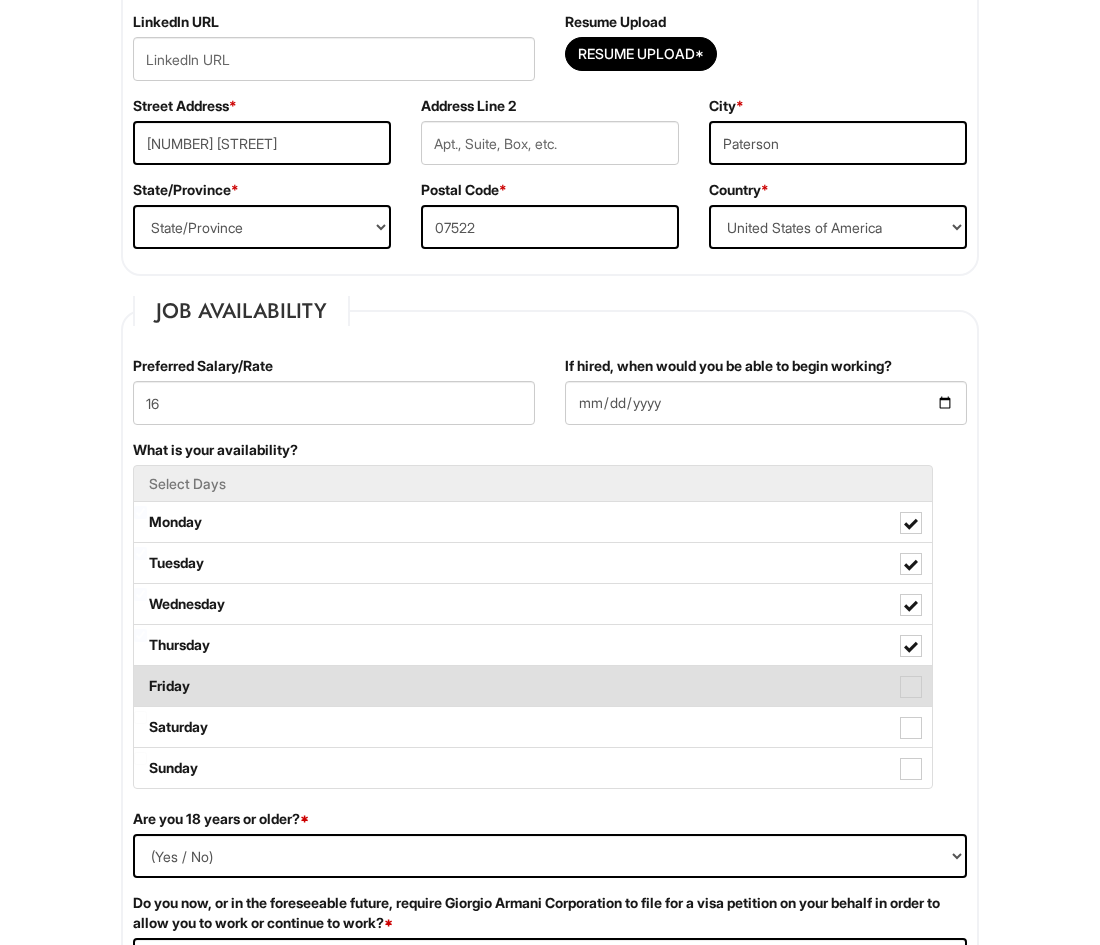 click at bounding box center [911, 687] 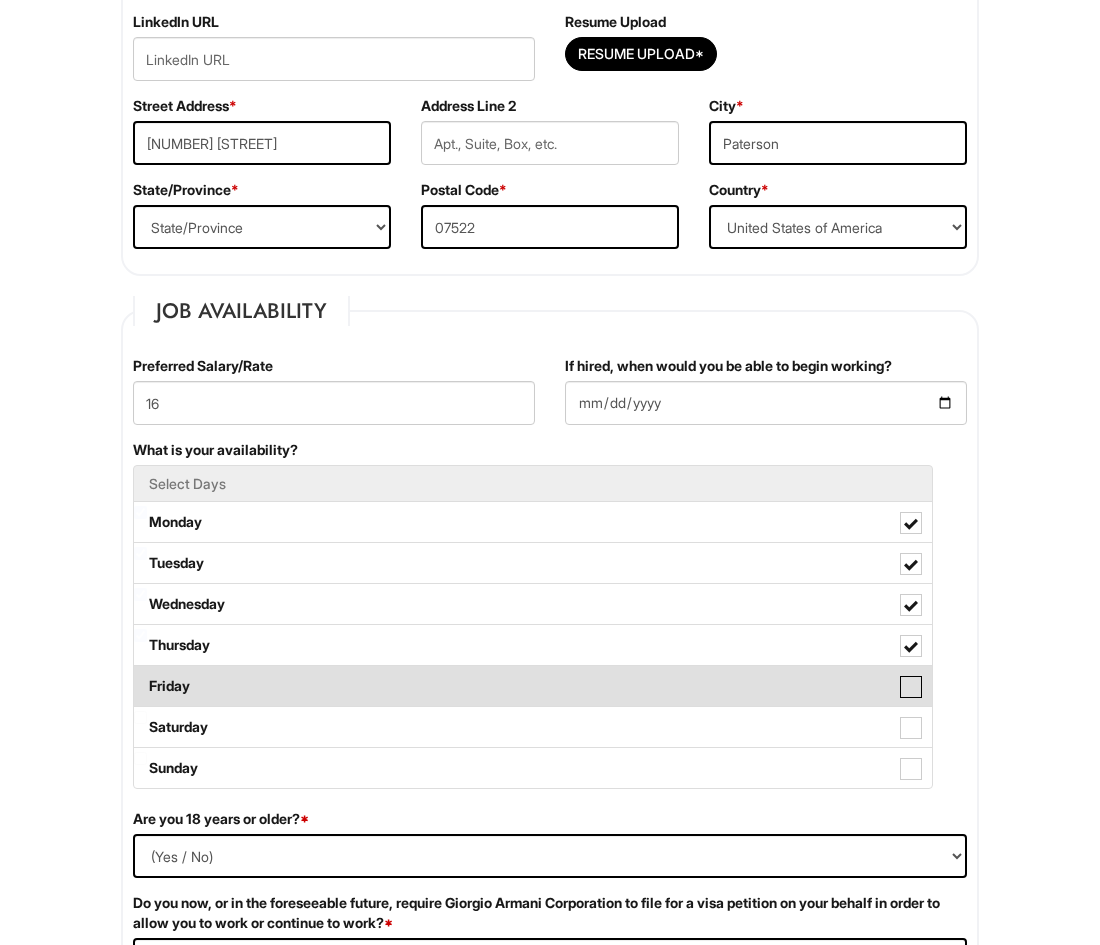 click on "Friday" at bounding box center [140, 676] 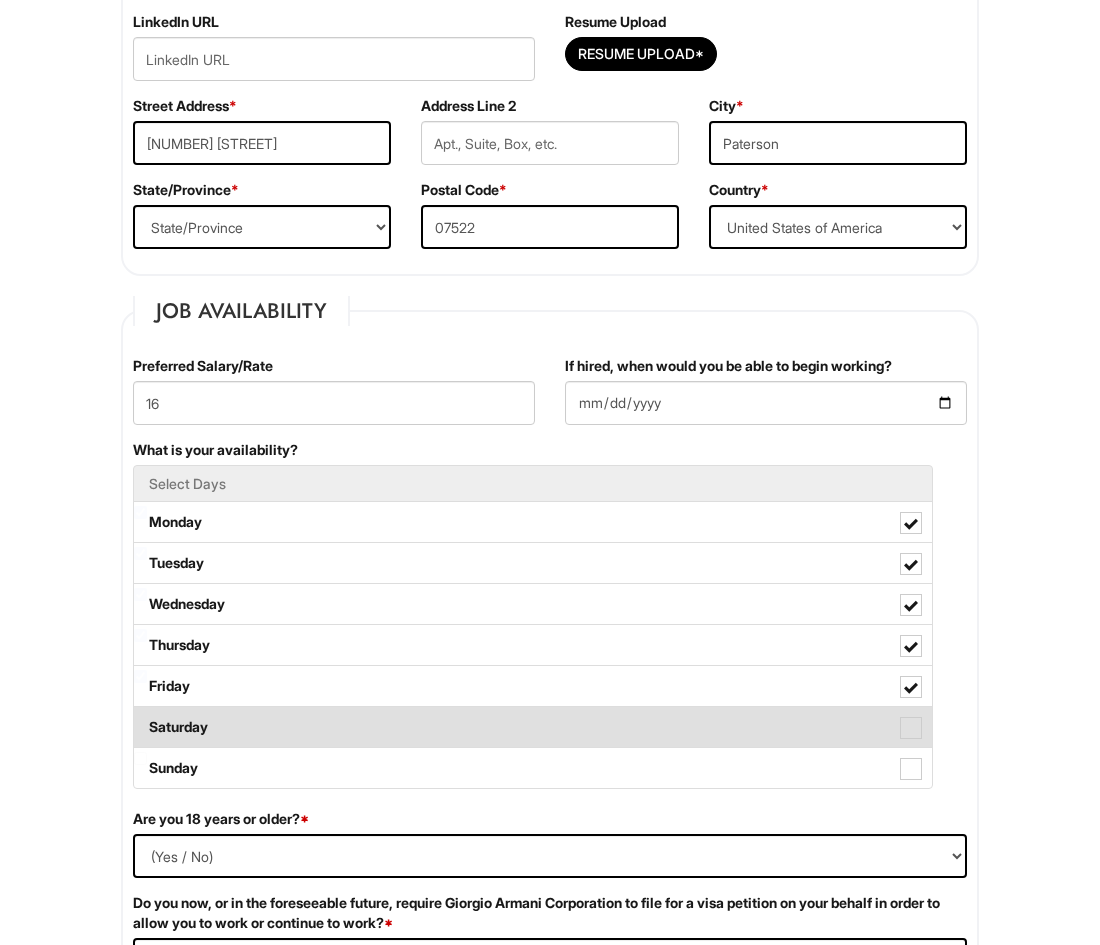 click at bounding box center (911, 728) 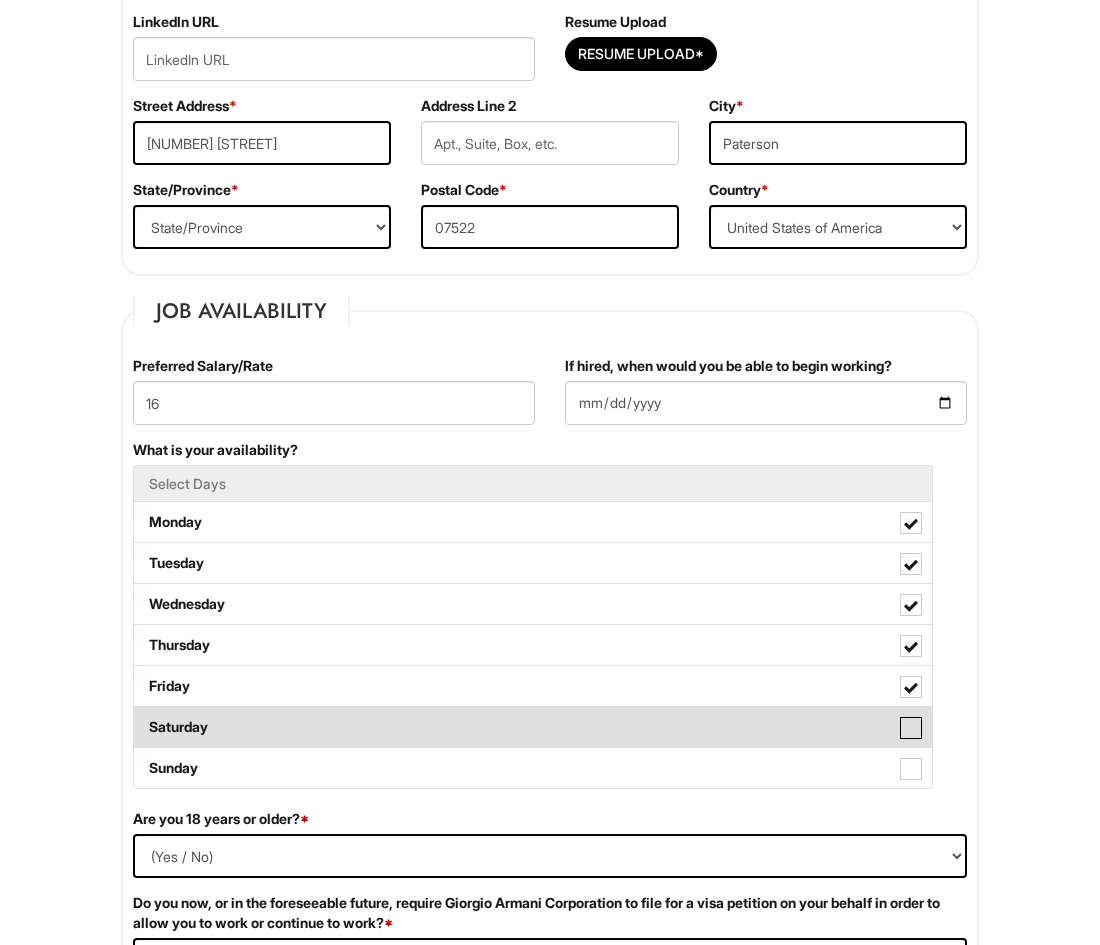 click on "Saturday" at bounding box center [140, 717] 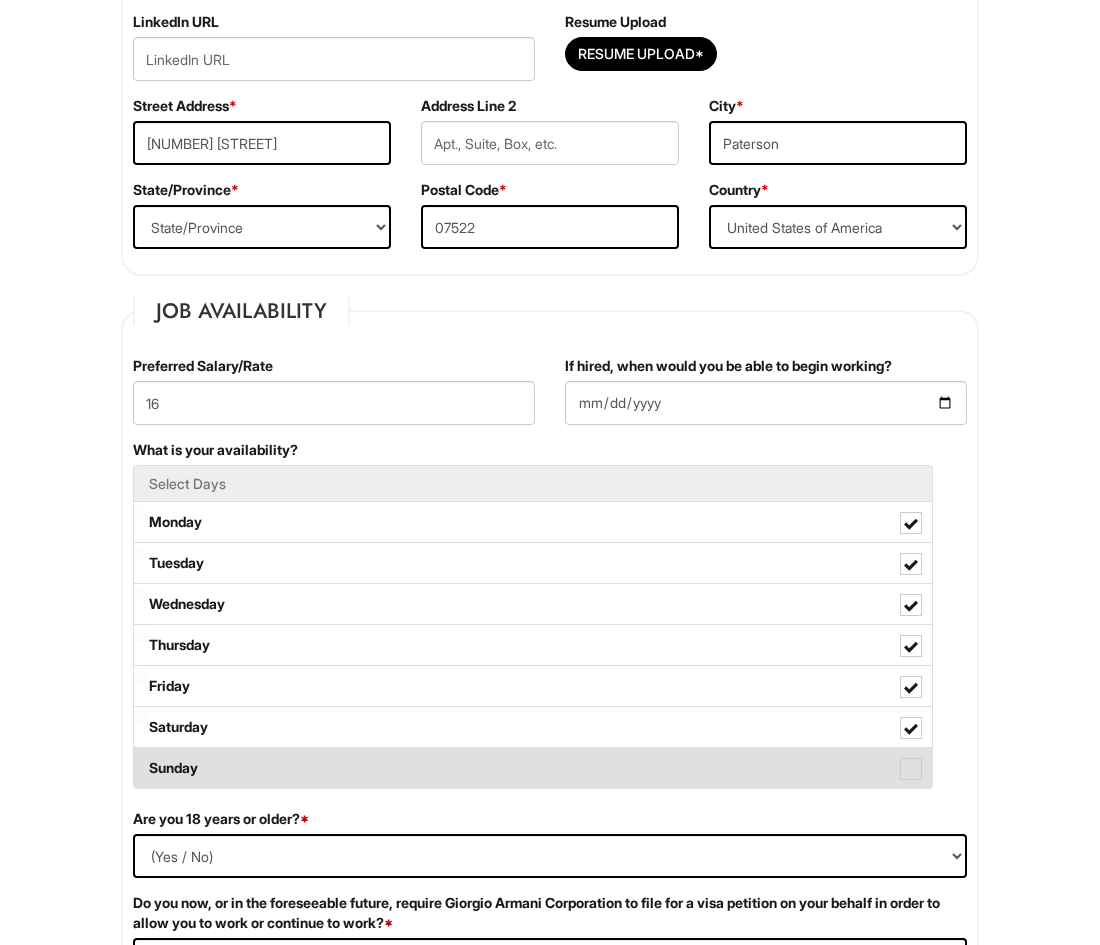 click at bounding box center [911, 769] 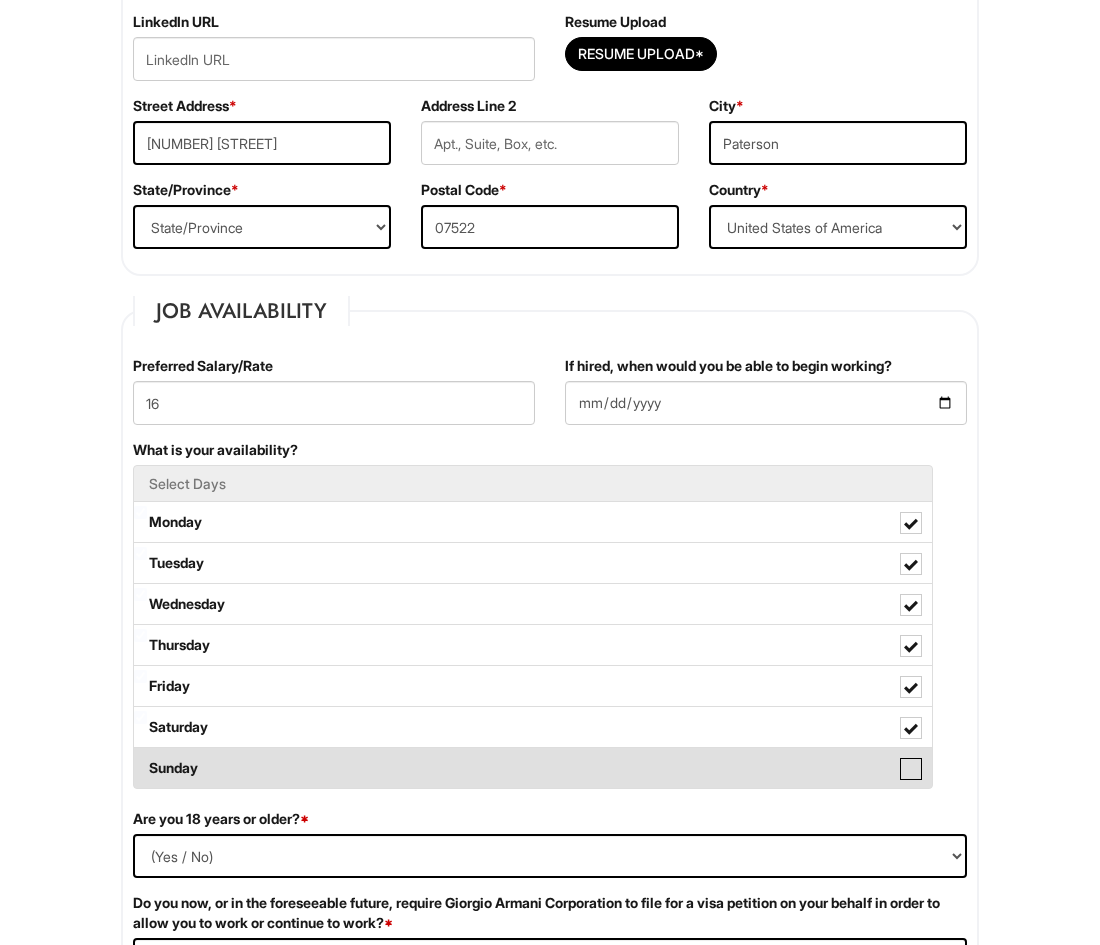 click on "Sunday" at bounding box center (140, 758) 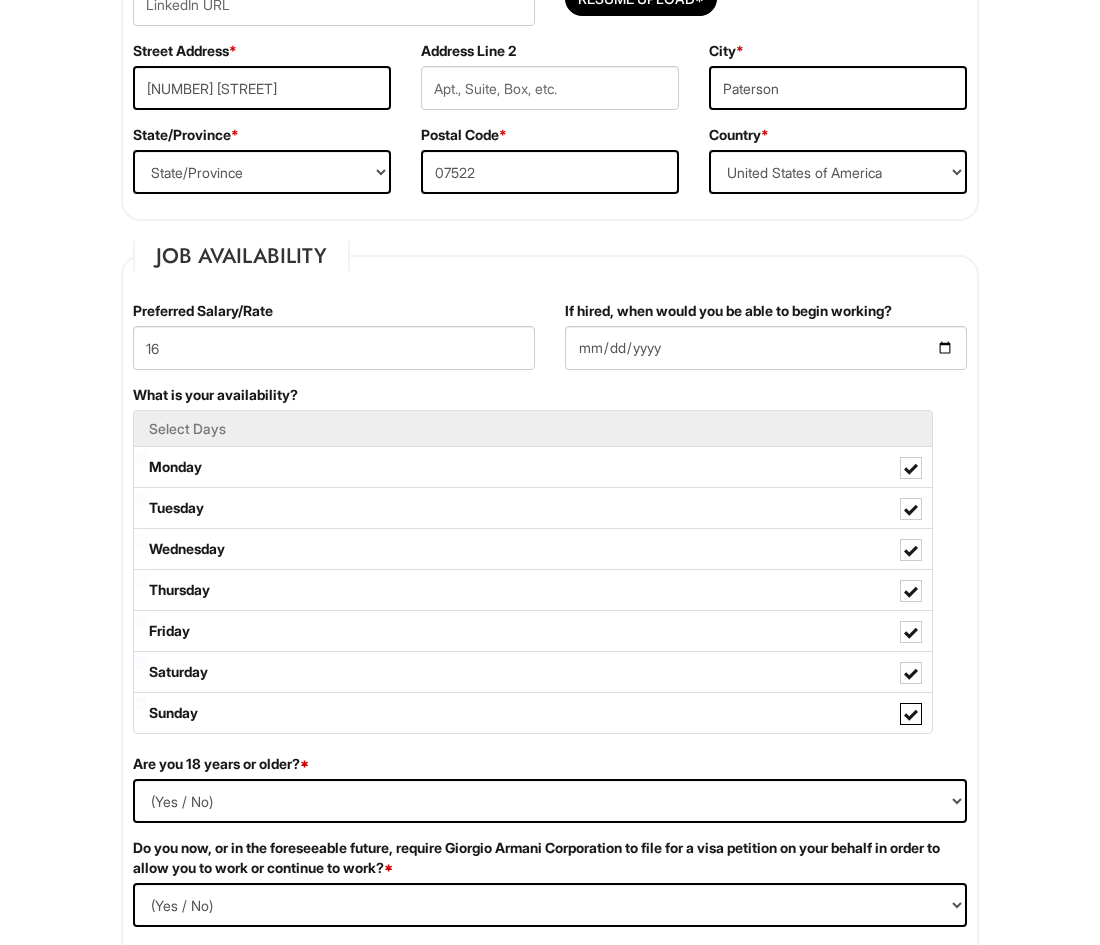 scroll, scrollTop: 627, scrollLeft: 0, axis: vertical 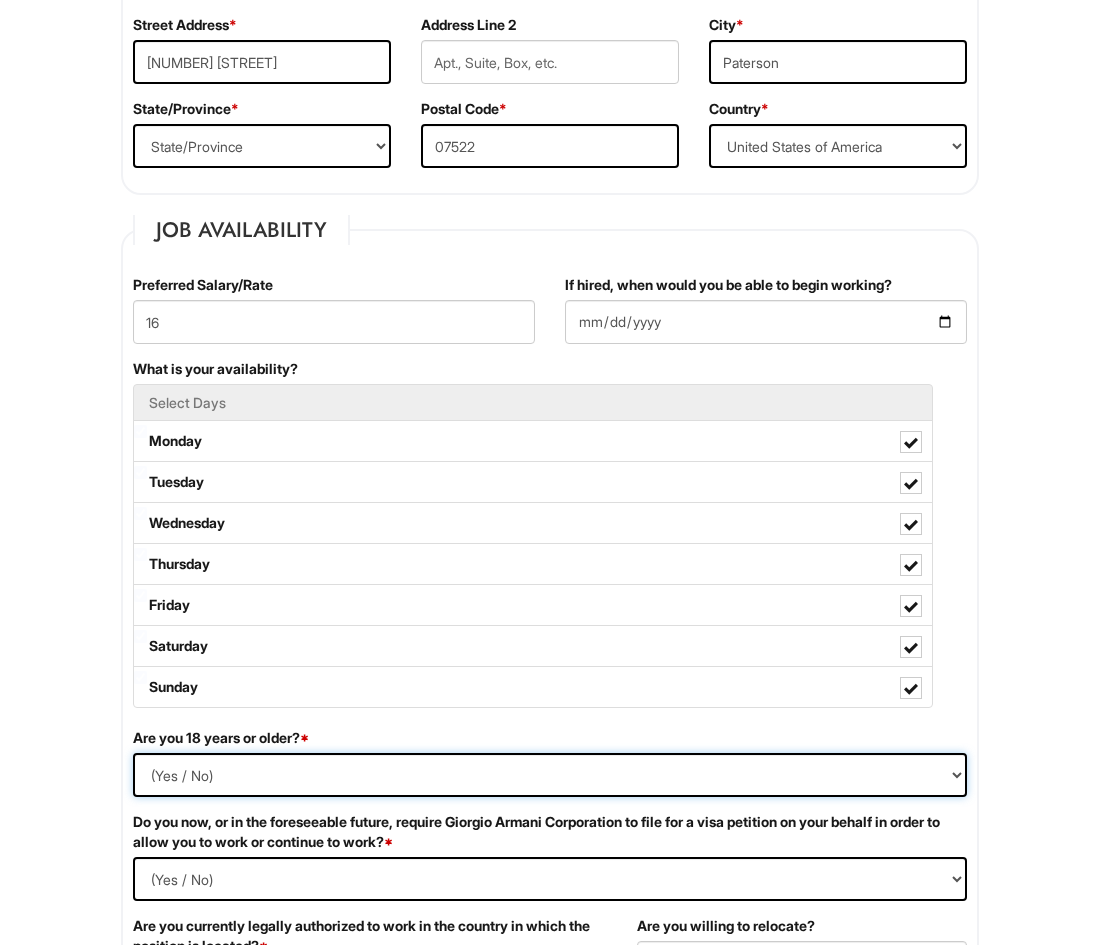 click on "(Yes / No) Yes No" at bounding box center [550, 775] 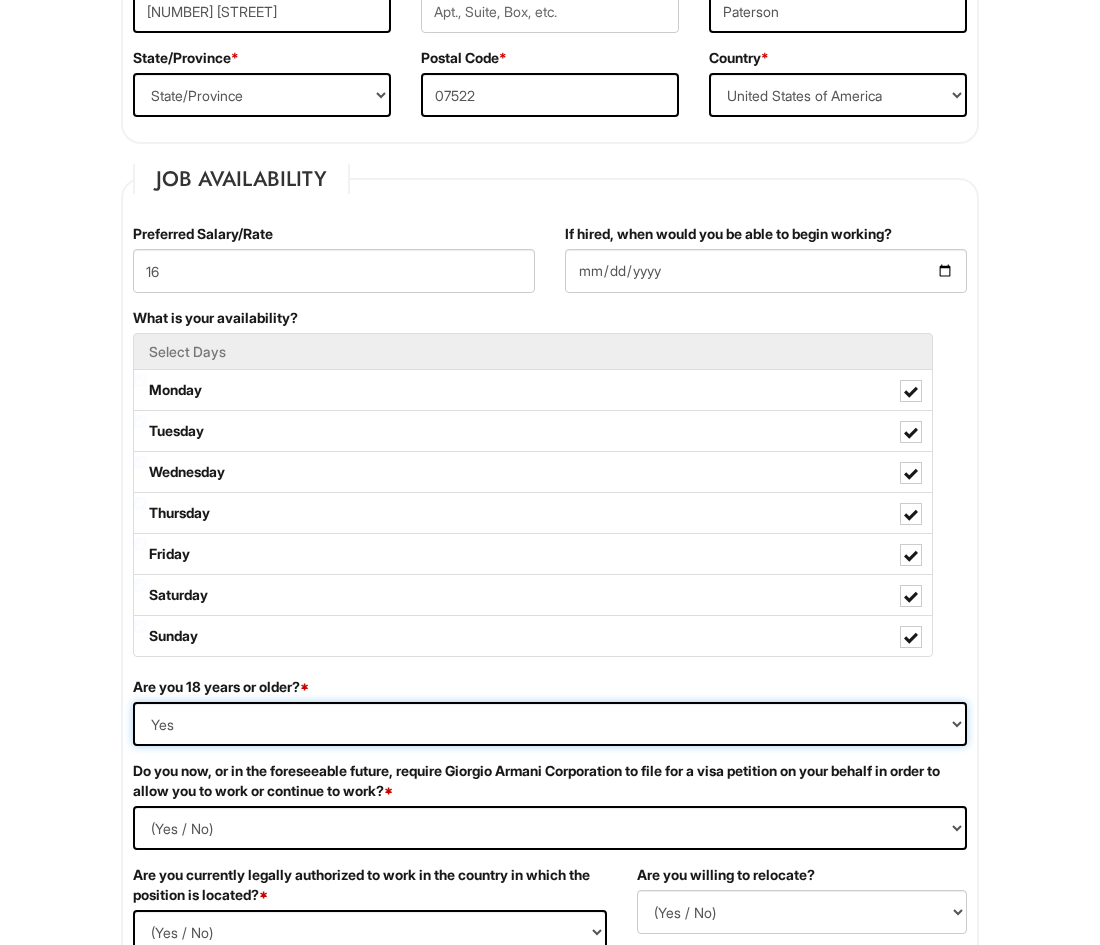 scroll, scrollTop: 709, scrollLeft: 0, axis: vertical 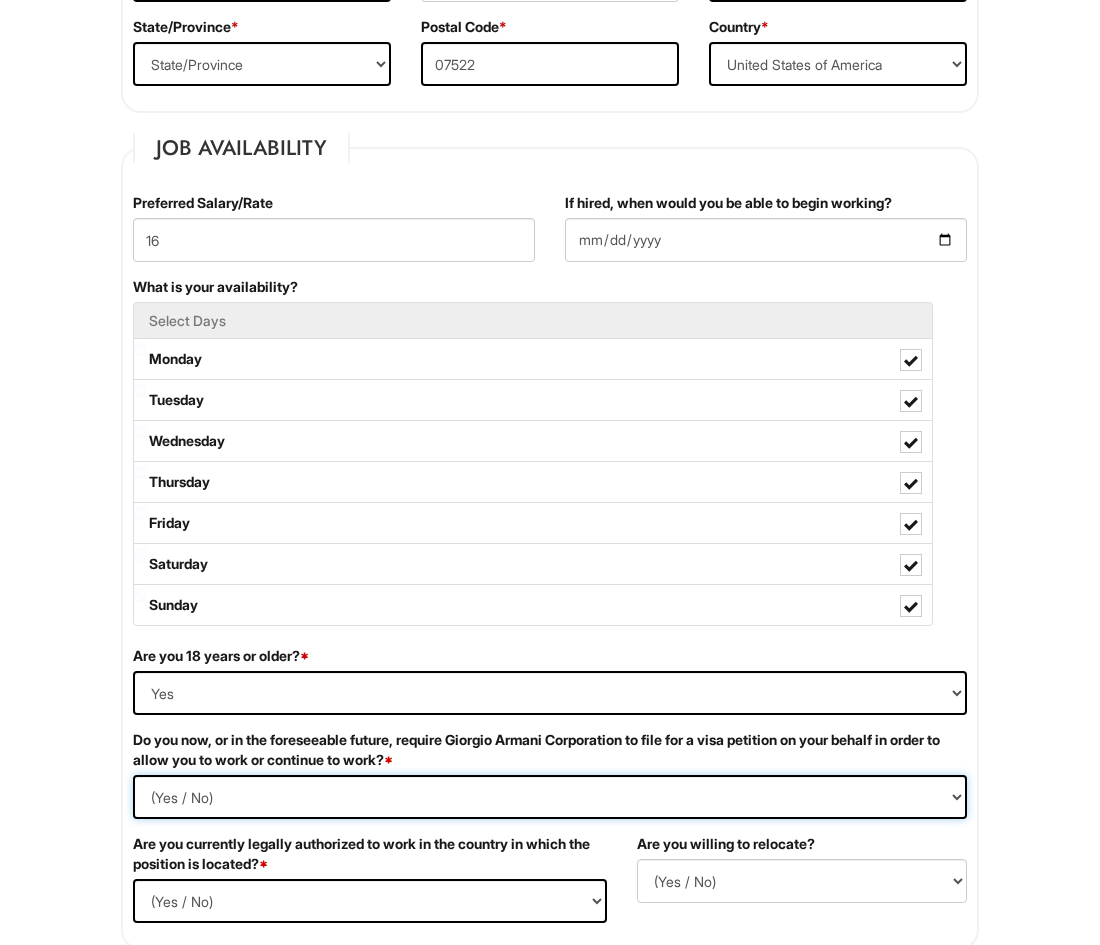 click on "(Yes / No) Yes No" at bounding box center [550, 797] 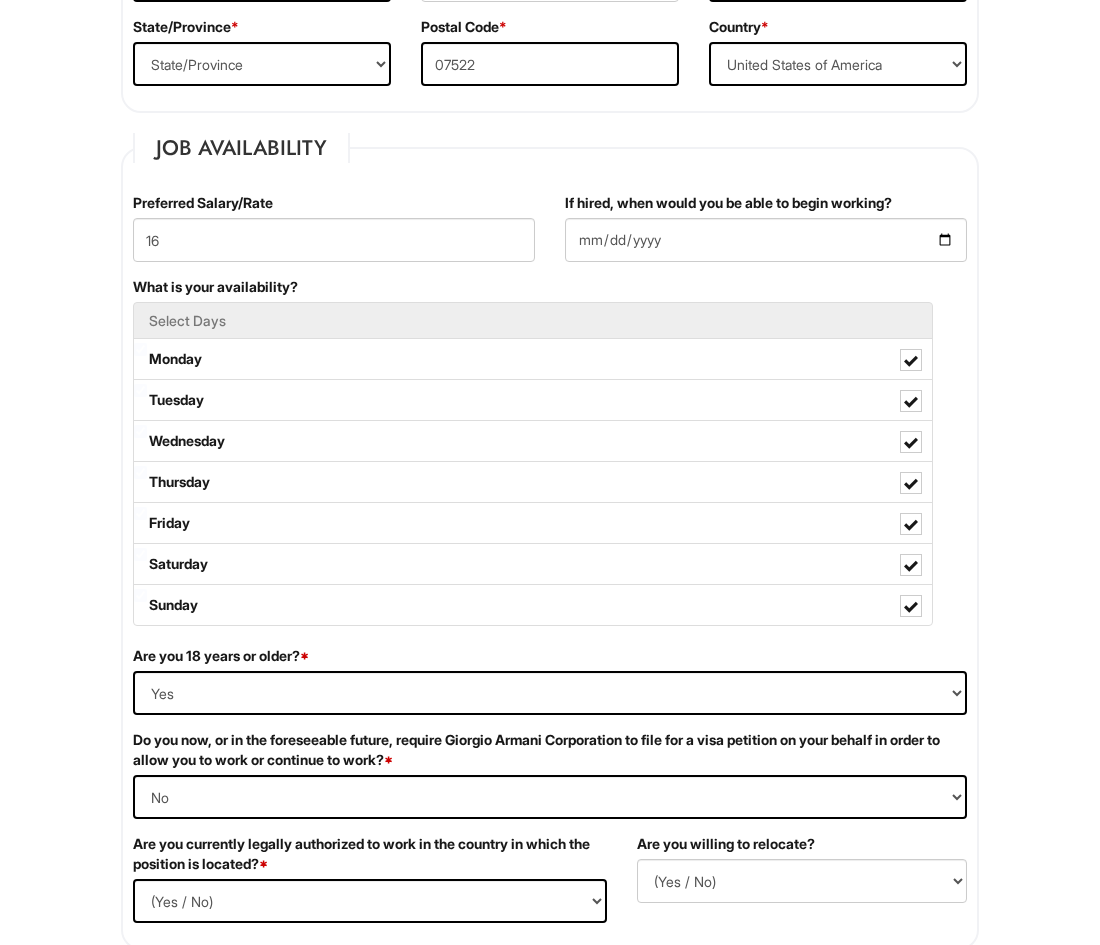 click on "1 2 3 Stock Associate (PT), A|X Armani Exchange Macy's PLEASE COMPLETE ALL REQUIRED FIELDS
We are an Equal Opportunity Employer. All persons shall have the opportunity to be considered for employment without regard to their race, color, creed, religion, national origin, ancestry, citizenship status, age, disability, gender, sex, sexual orientation, veteran status, genetic information or any other characteristic protected by applicable federal, state or local laws. We will endeavor to make a reasonable accommodation to the known physical or mental limitations of a qualified applicant with a disability unless the accommodation would impose an undue hardship on the operation of our business. If you believe you require such assistance to complete this form or to participate in an interview, please let us know.
Personal Information
Last Name  *   [LAST]
First Name  *   [FIRST]
Middle Name
E-mail Address  *   [EMAIL]
Phone  *   [PHONE]
LinkedIn URL
Resume Upload" at bounding box center (550, 1249) 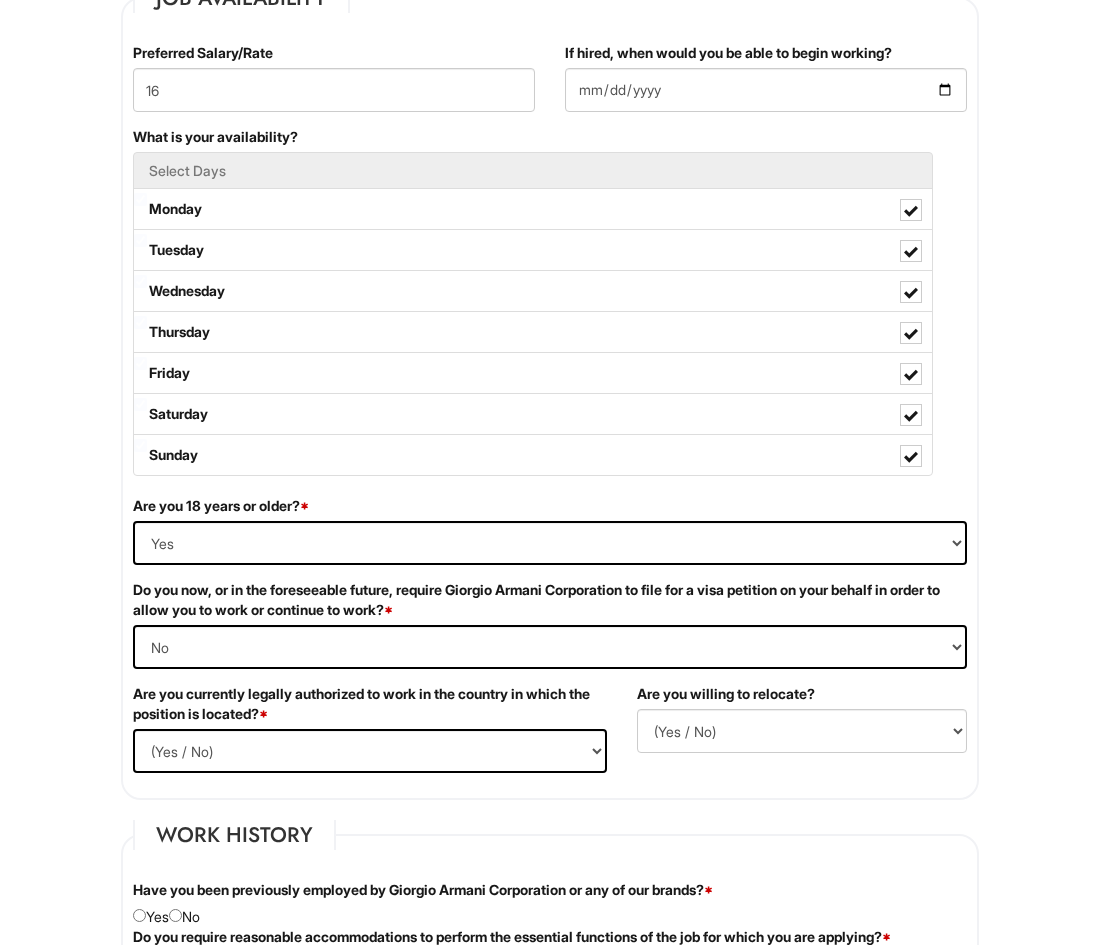 scroll, scrollTop: 861, scrollLeft: 0, axis: vertical 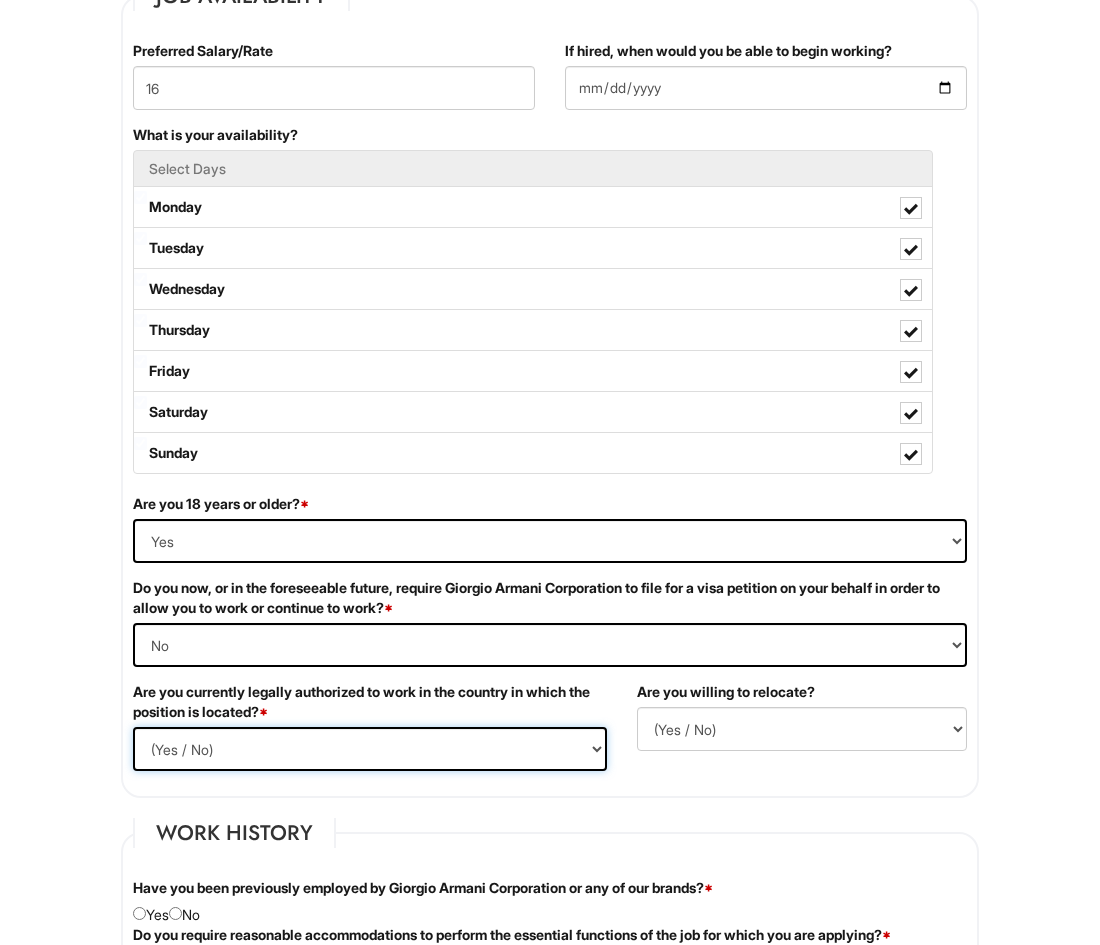click on "(Yes / No) Yes No" at bounding box center [370, 749] 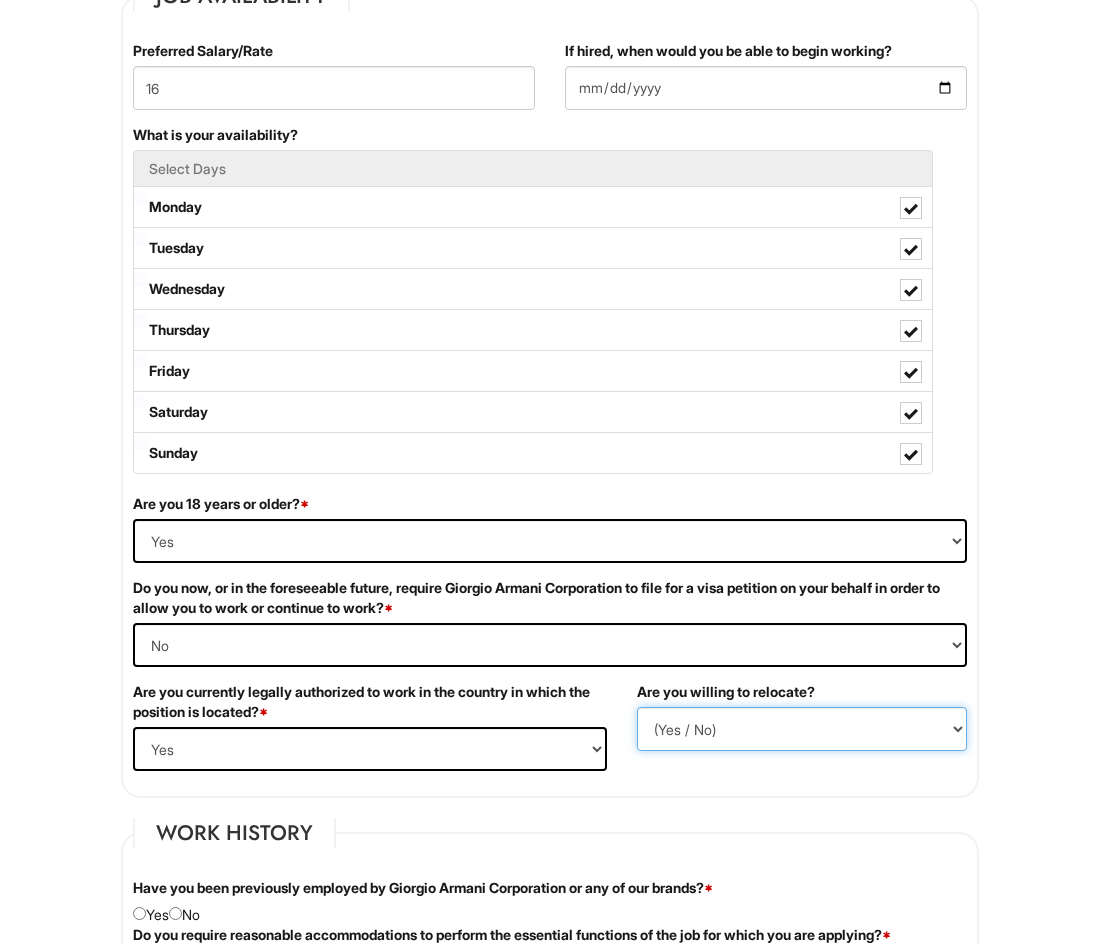 click on "(Yes / No) No Yes" at bounding box center [802, 729] 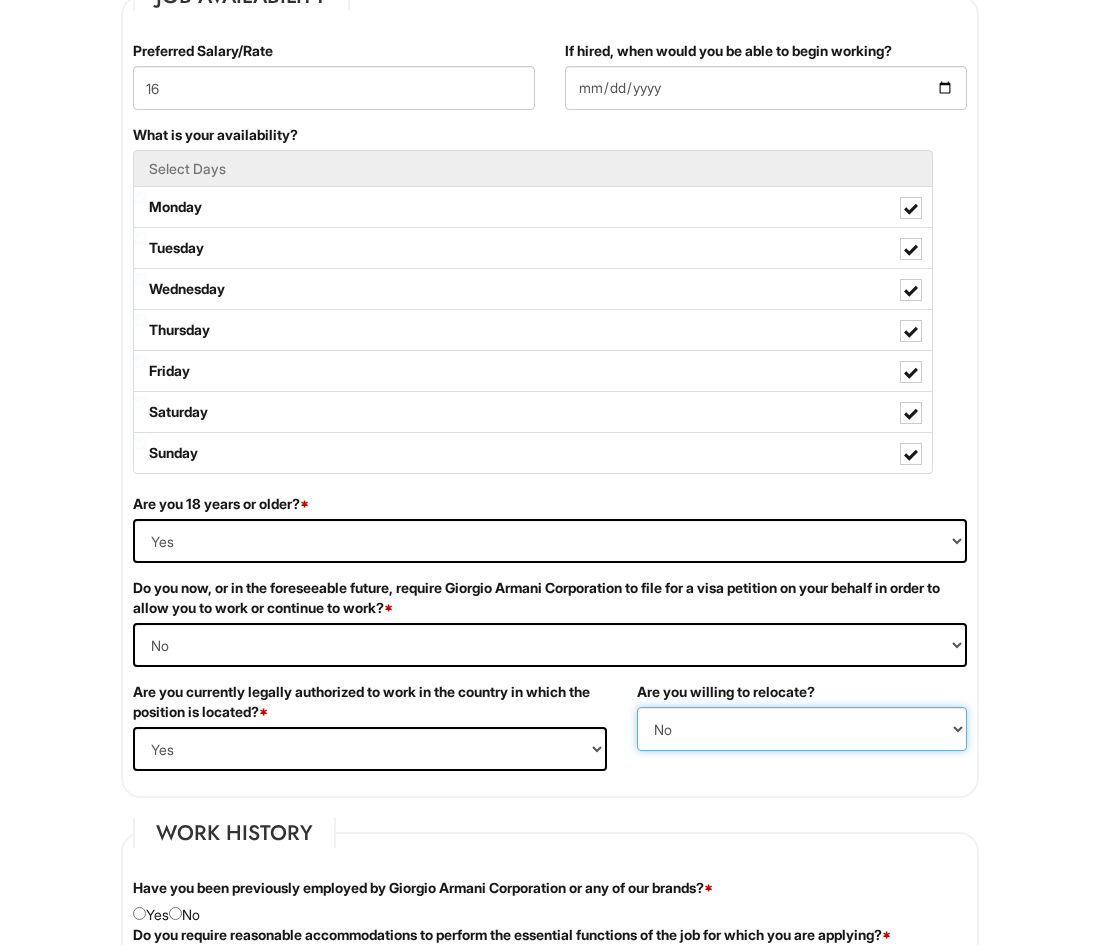 click on "(Yes / No) No Yes" at bounding box center (802, 729) 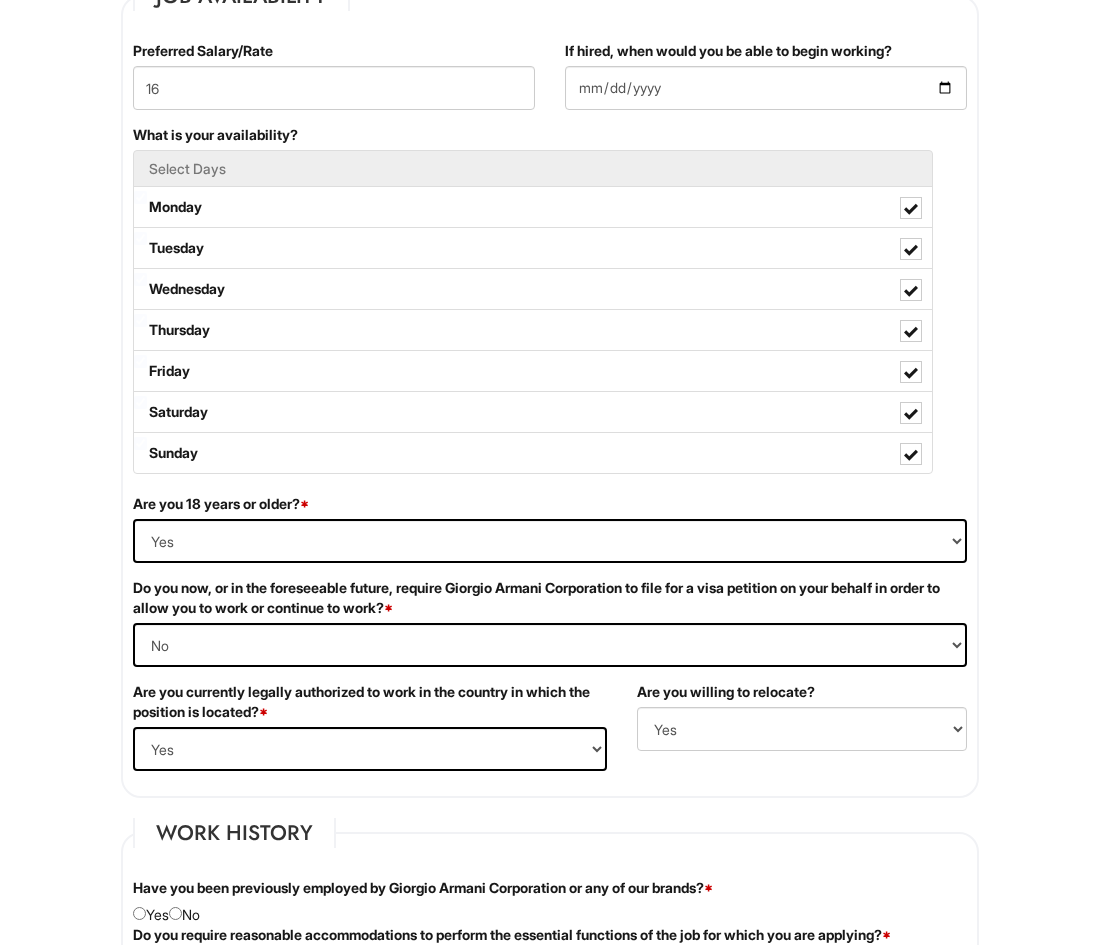 click on "Work History
Have you been previously employed by Giorgio Armani Corporation or any of our brands? *    Yes   No
Please state where, when, final position, and reason for leaving.
Do you require reasonable accommodations to perform the essential functions of the job for which you are applying? *    Yes   No
Please Specify" at bounding box center [550, 901] 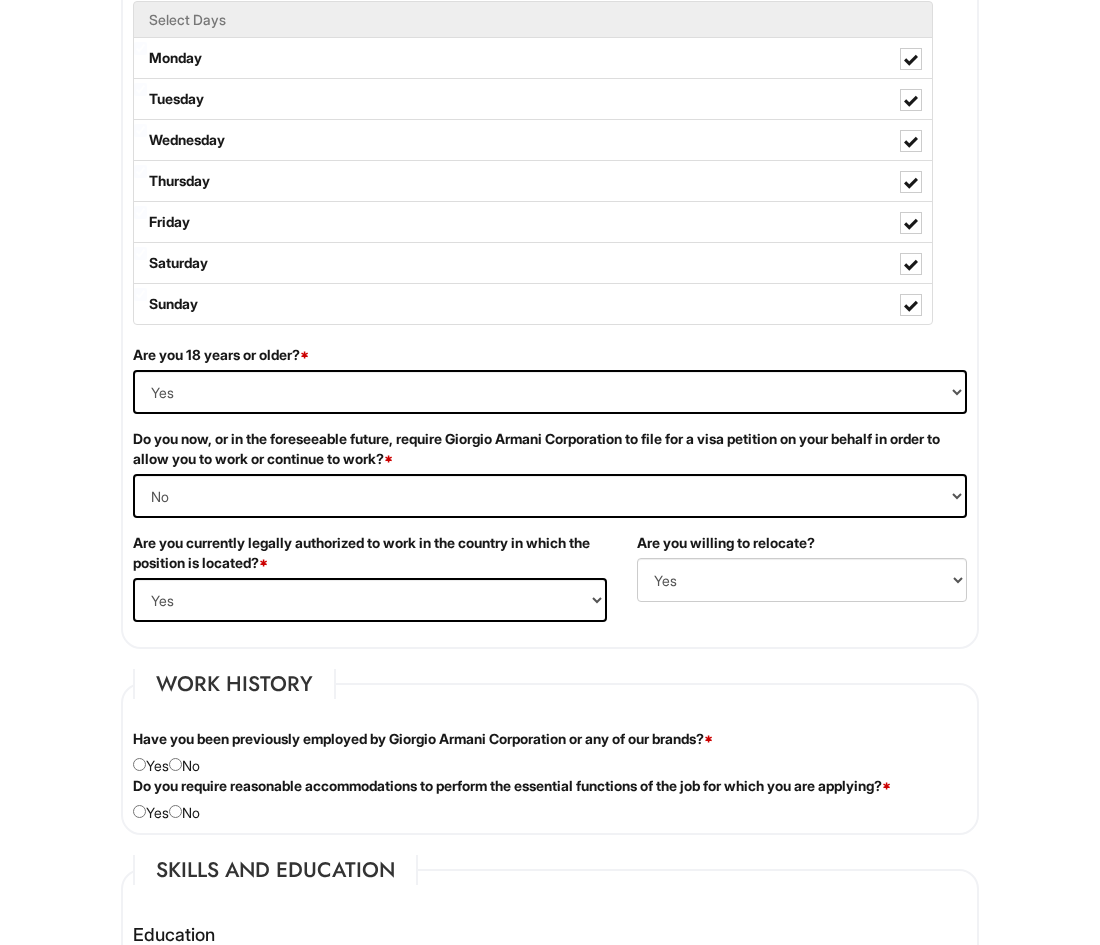 scroll, scrollTop: 1039, scrollLeft: 0, axis: vertical 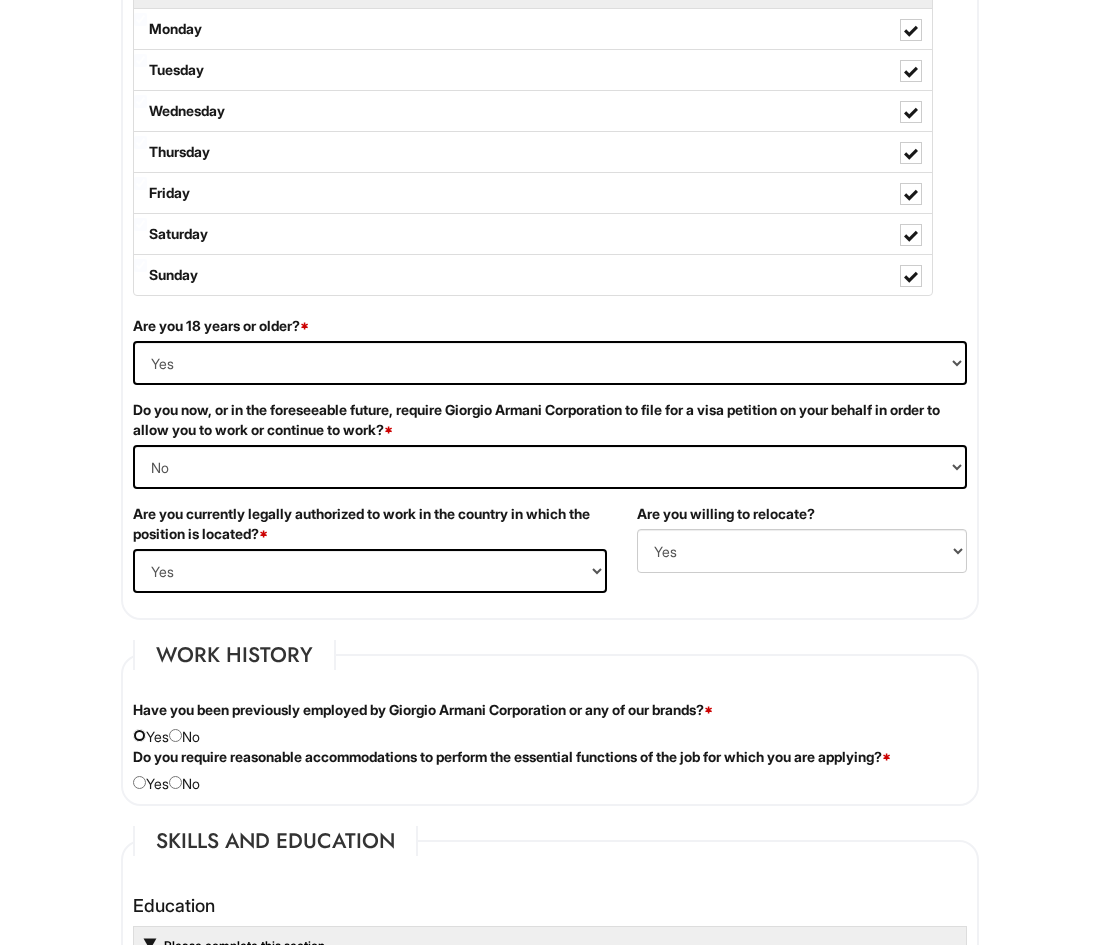 click at bounding box center (139, 735) 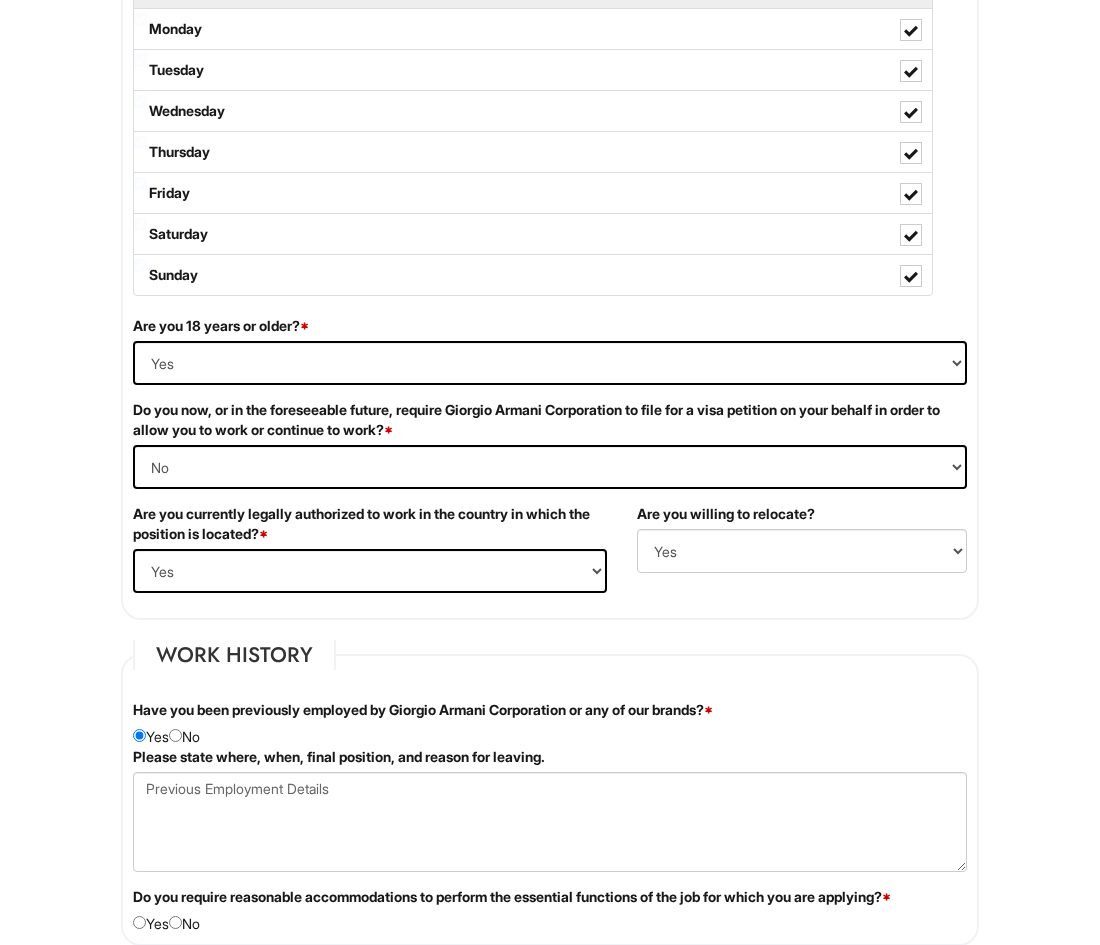 click on "Please state where, when, final position, and reason for leaving." at bounding box center [339, 757] 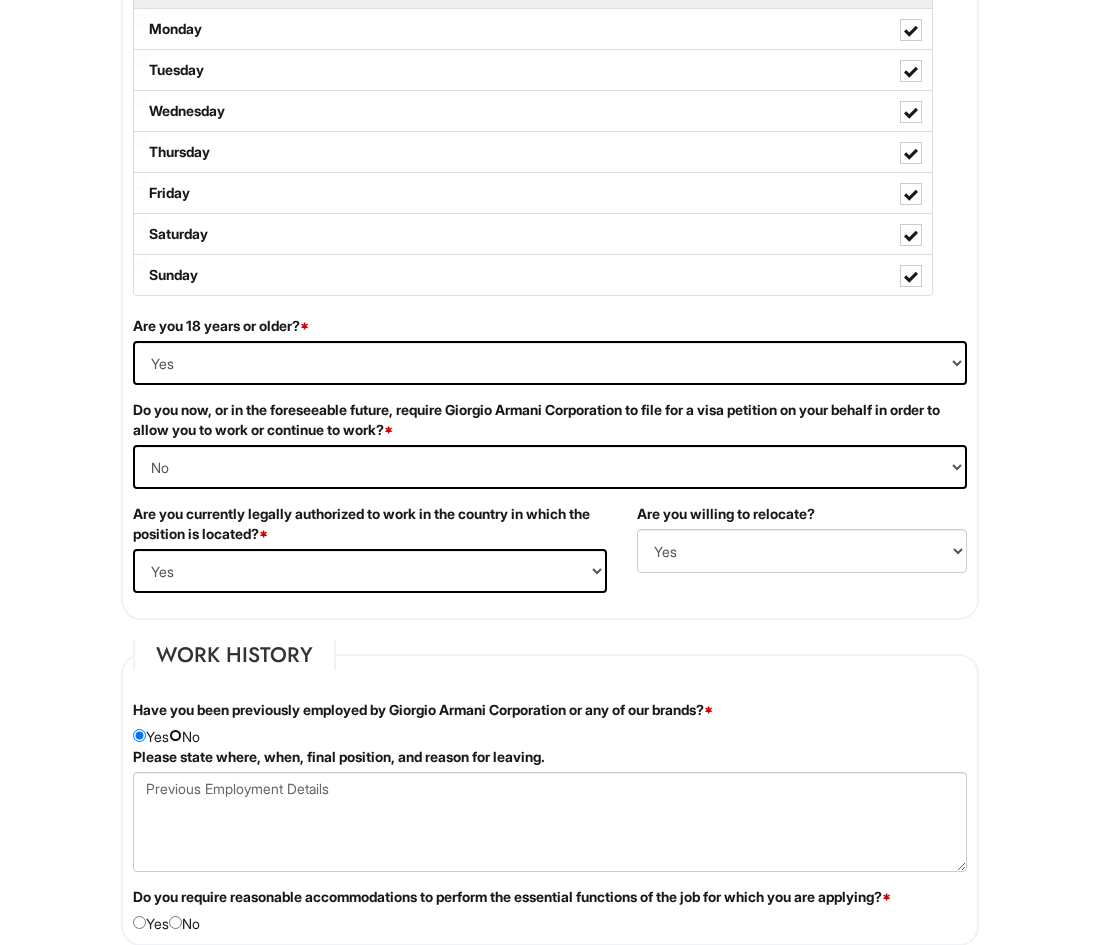 click at bounding box center (175, 735) 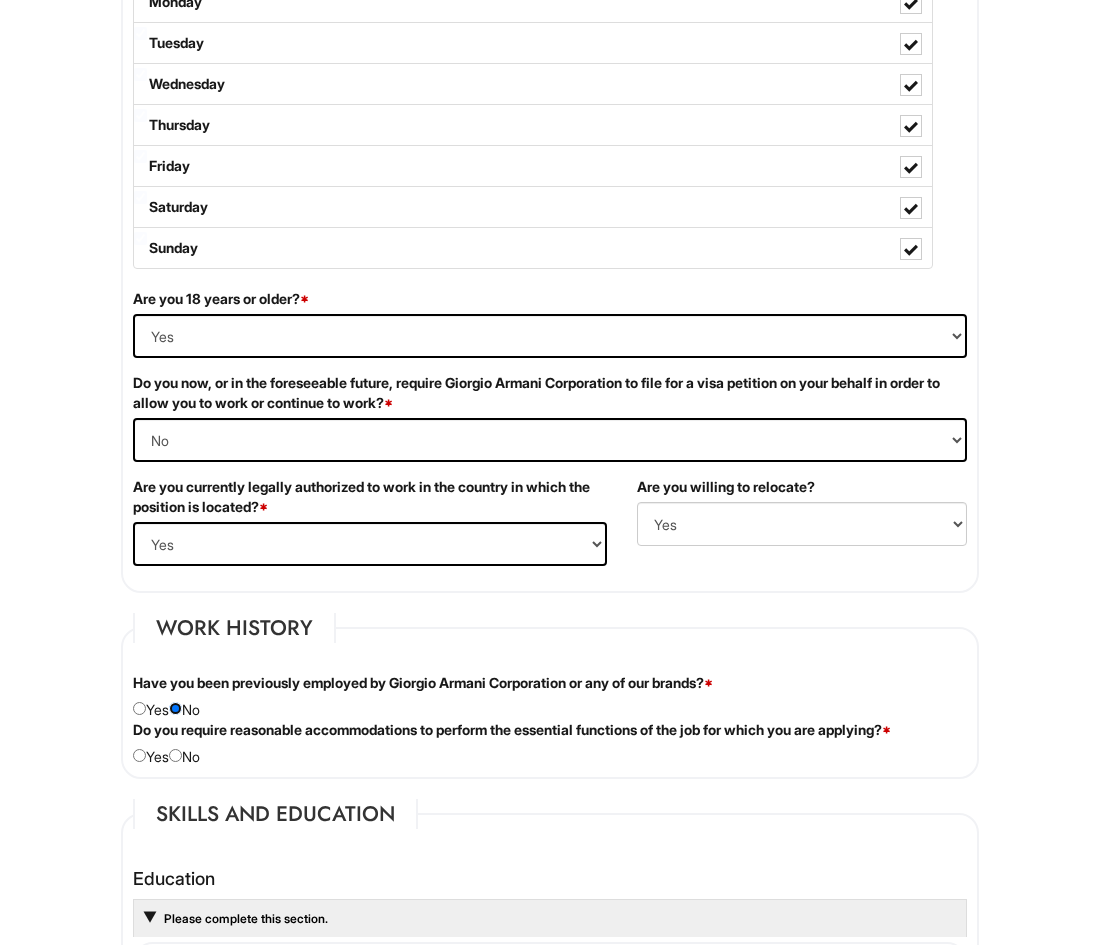 scroll, scrollTop: 1112, scrollLeft: 0, axis: vertical 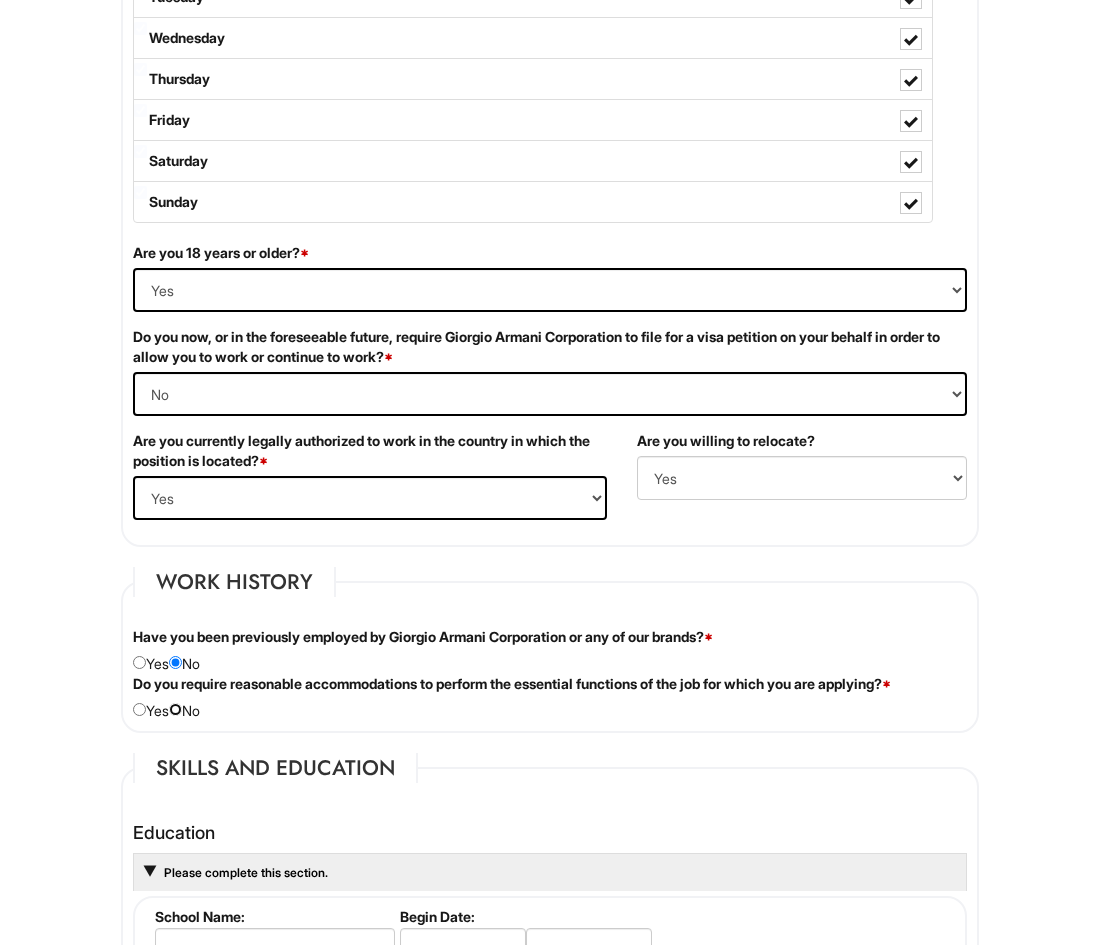 click at bounding box center [175, 709] 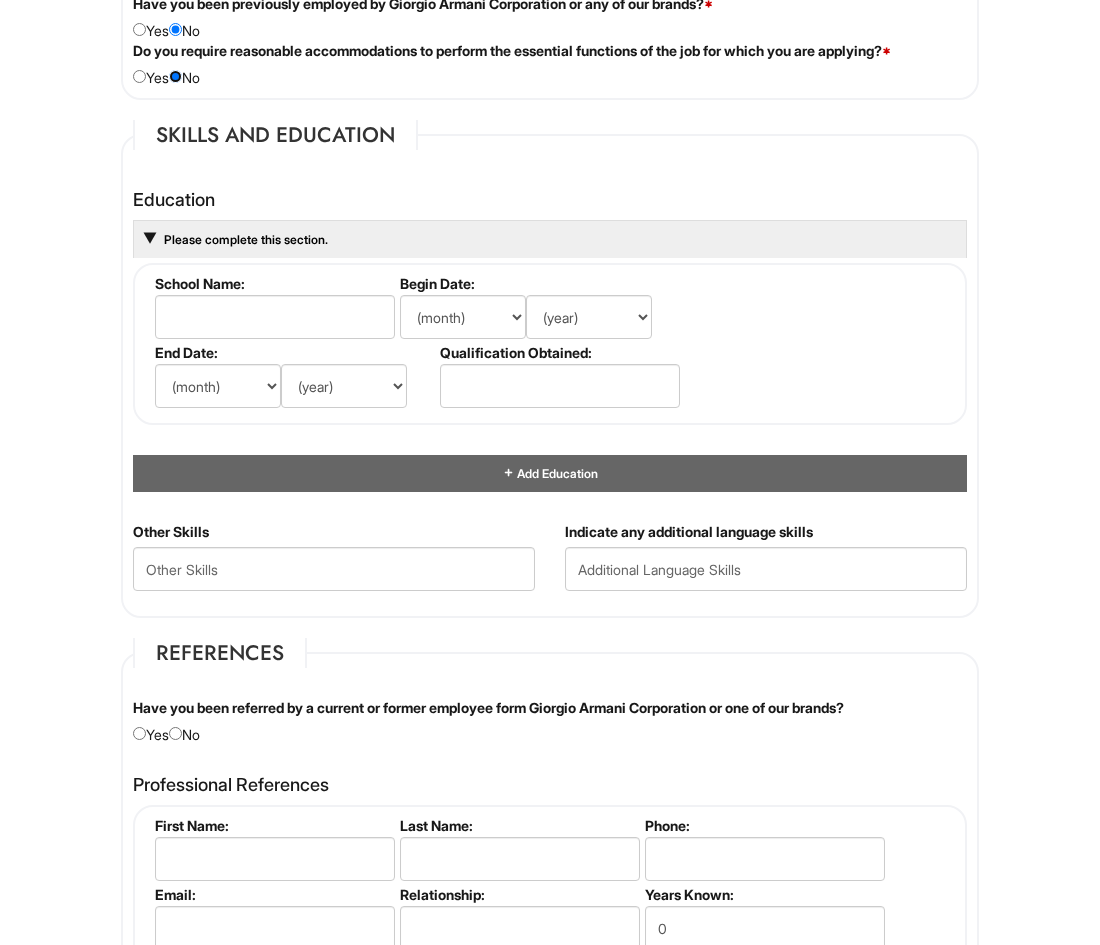 scroll, scrollTop: 1987, scrollLeft: 0, axis: vertical 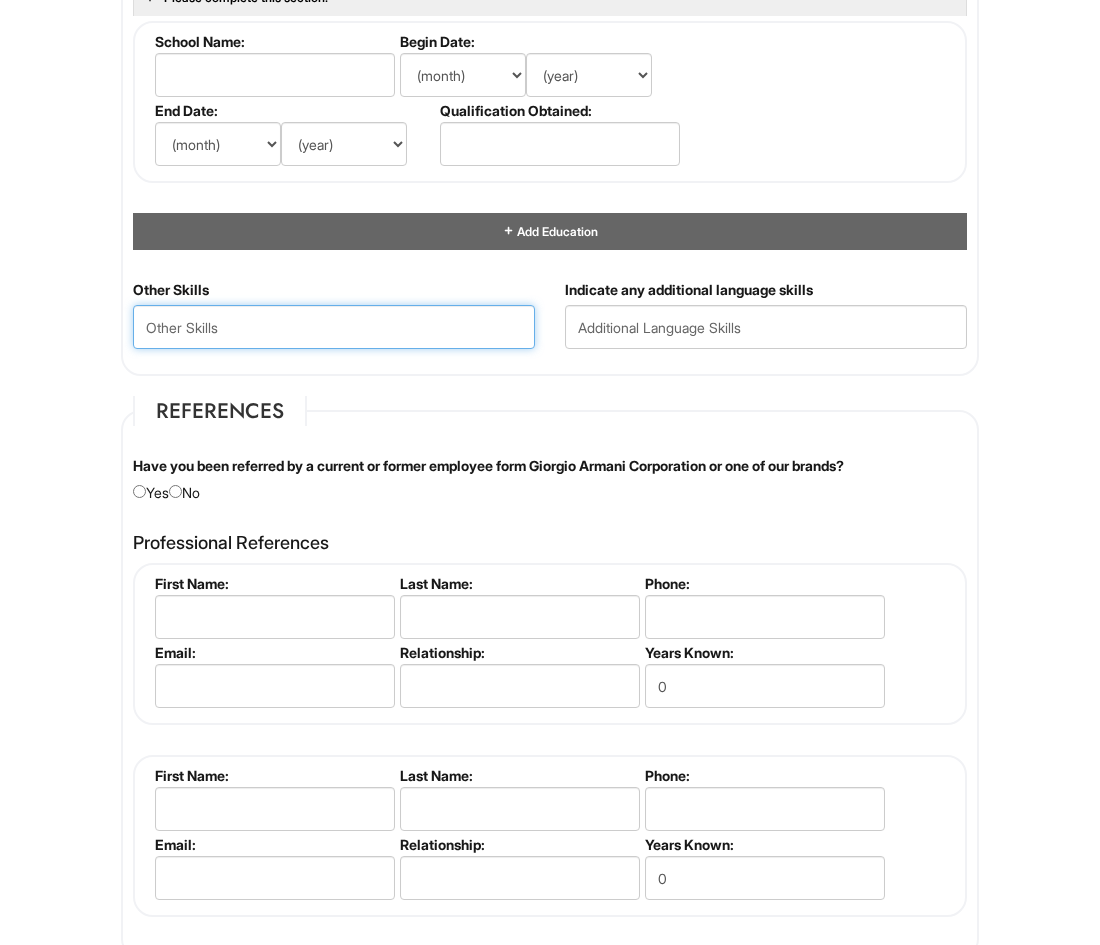 click at bounding box center (334, 327) 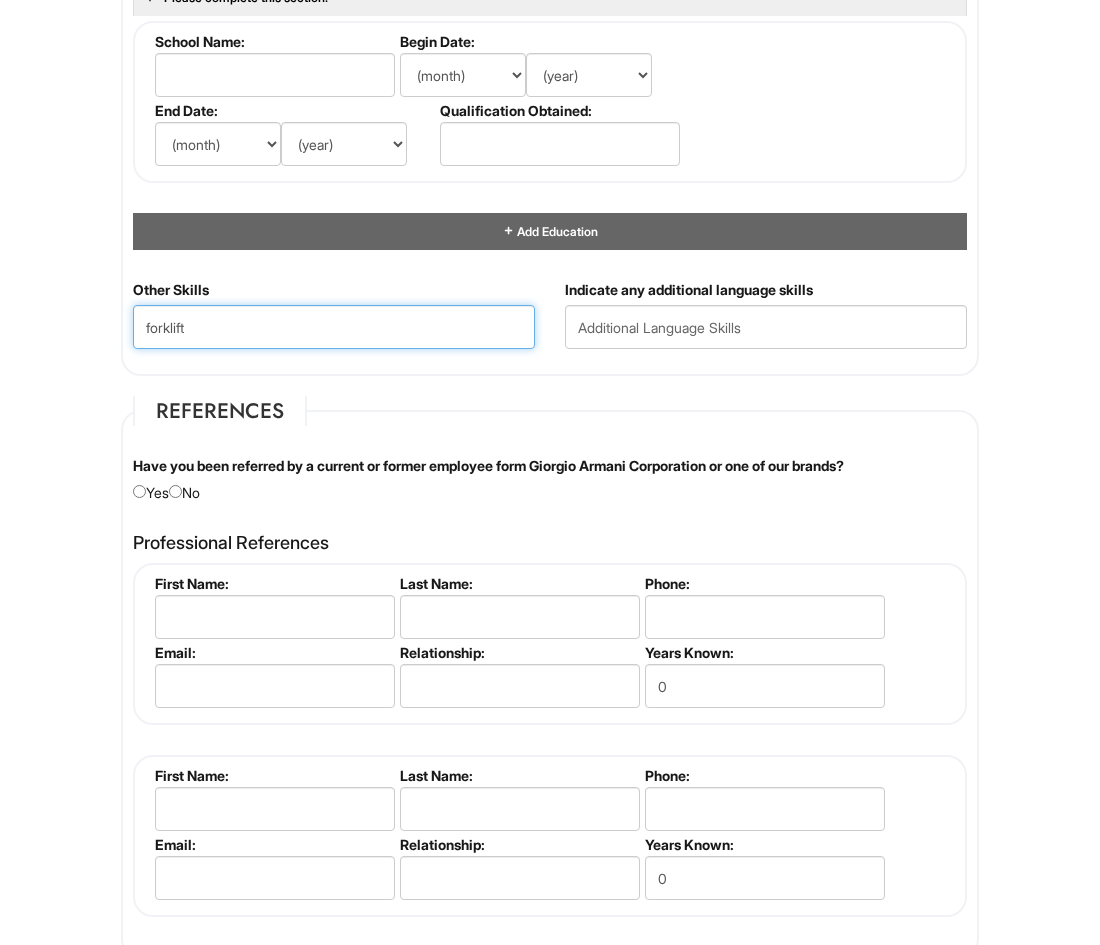 type on "forklift" 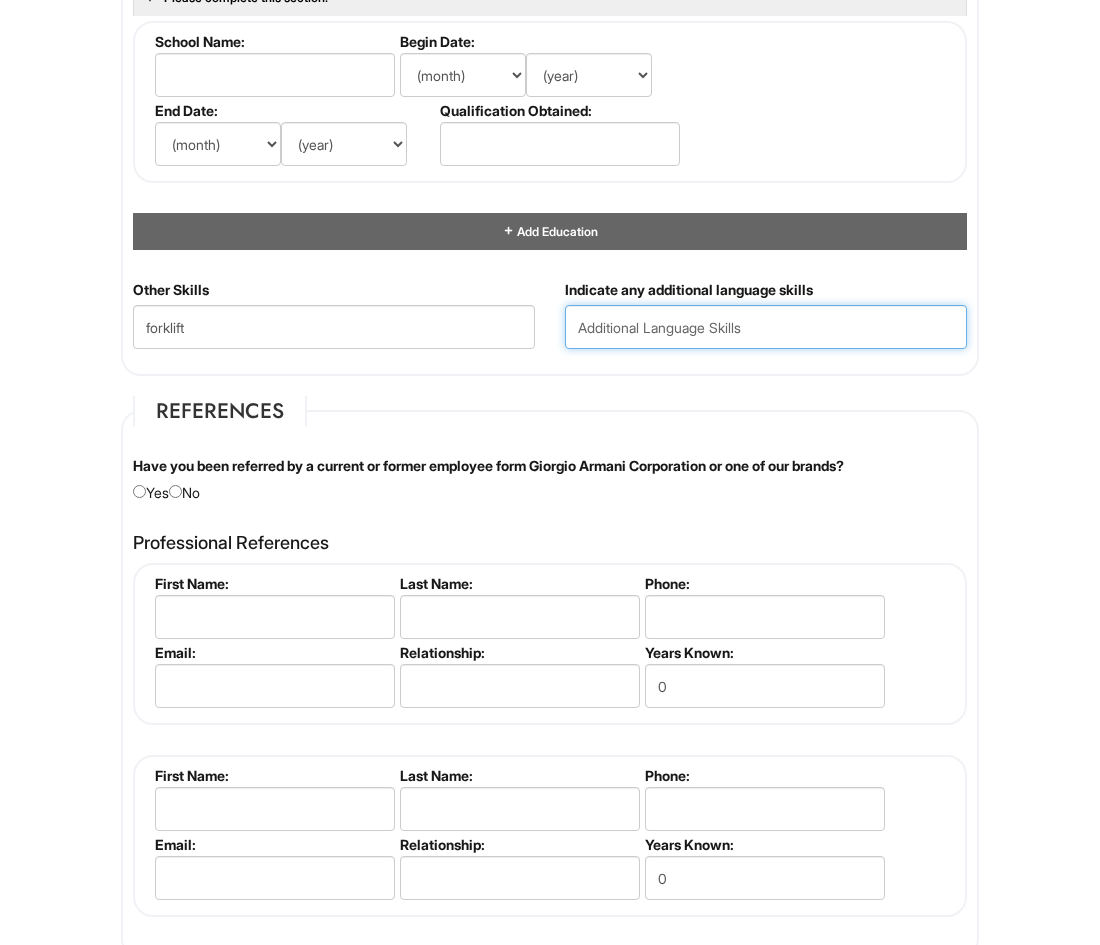 click at bounding box center (766, 327) 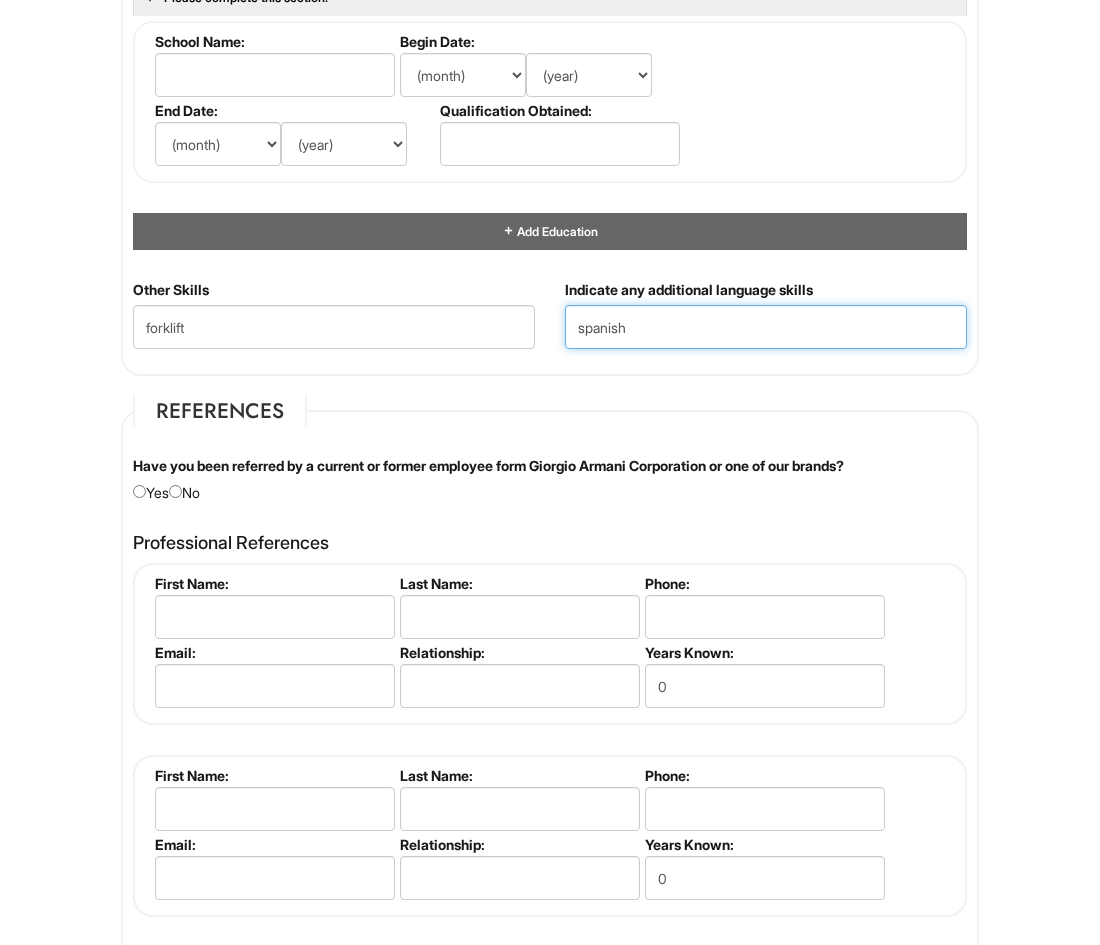 type on "spanish" 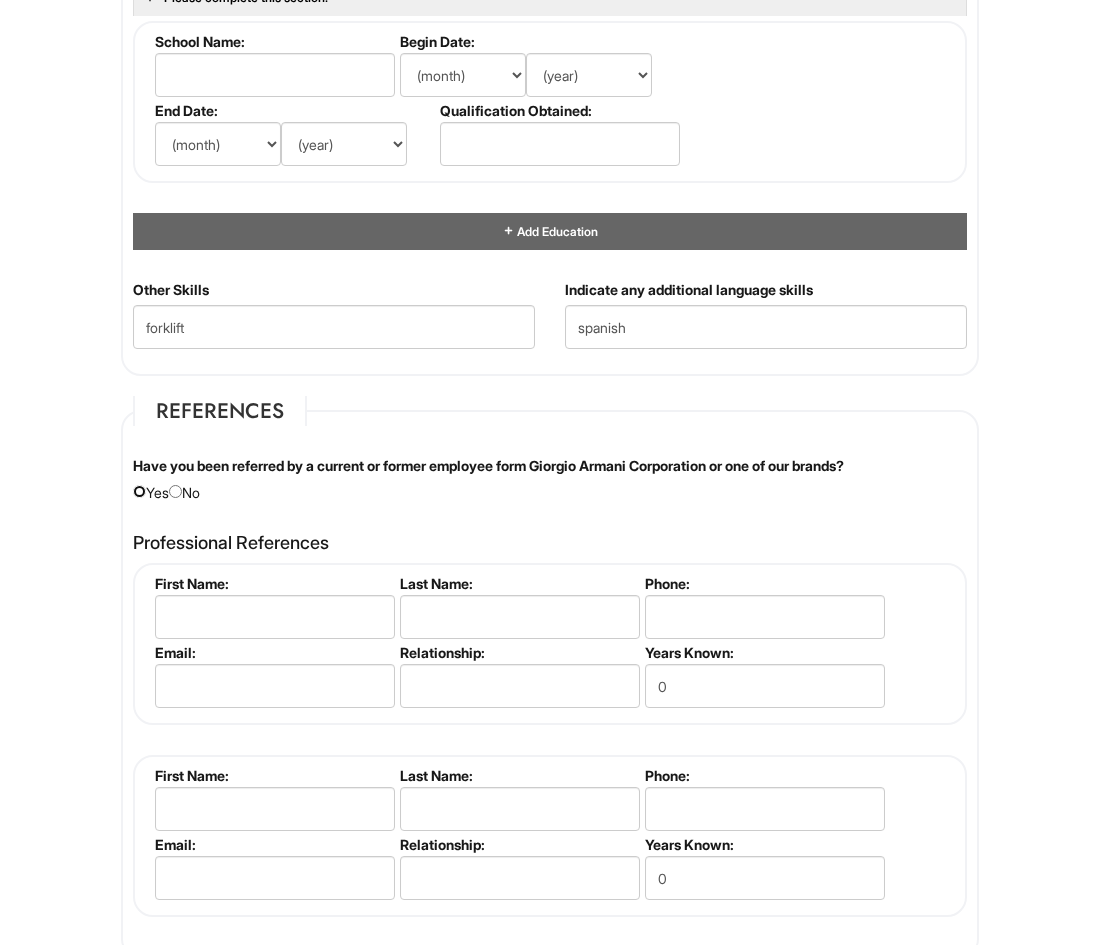 click at bounding box center [139, 491] 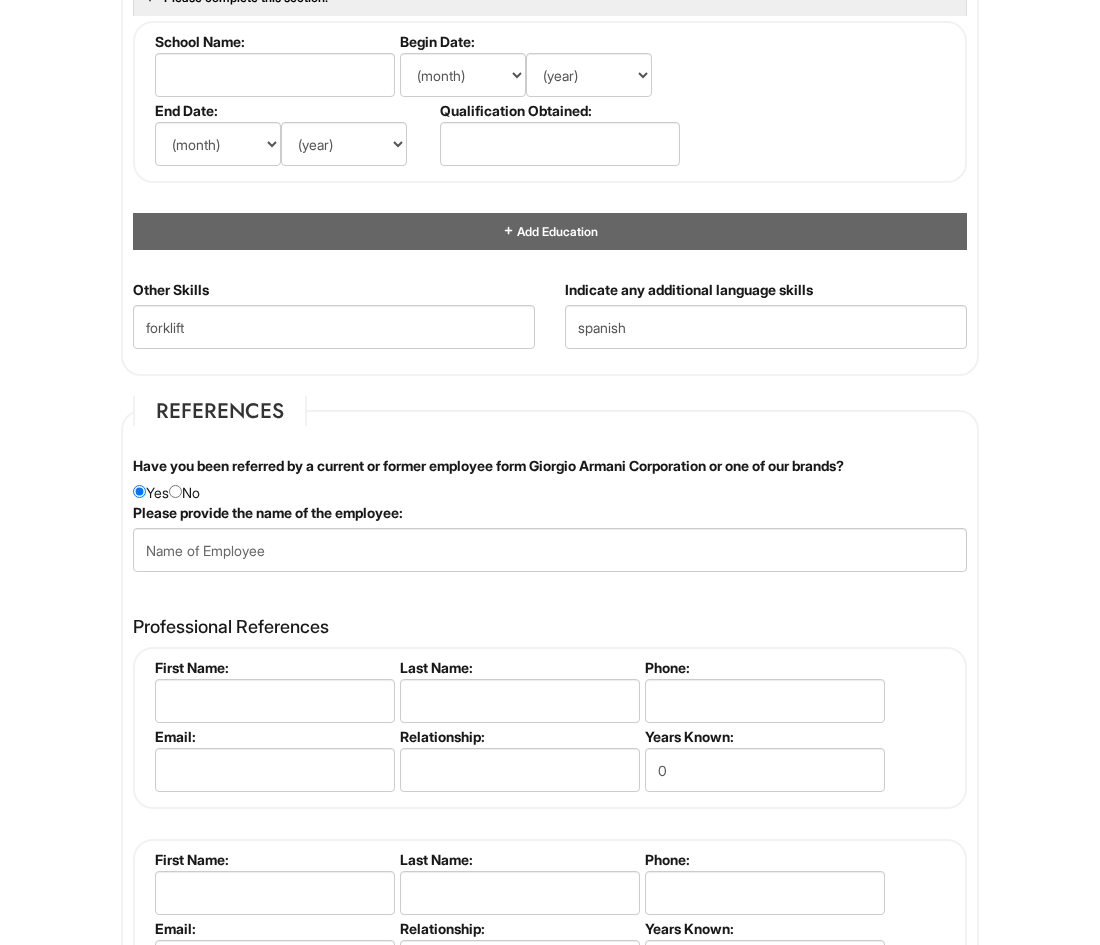click on "Have you been referred by a current or former employee form Giorgio Armani Corporation or one of our brands?    Yes   No" at bounding box center [550, 479] 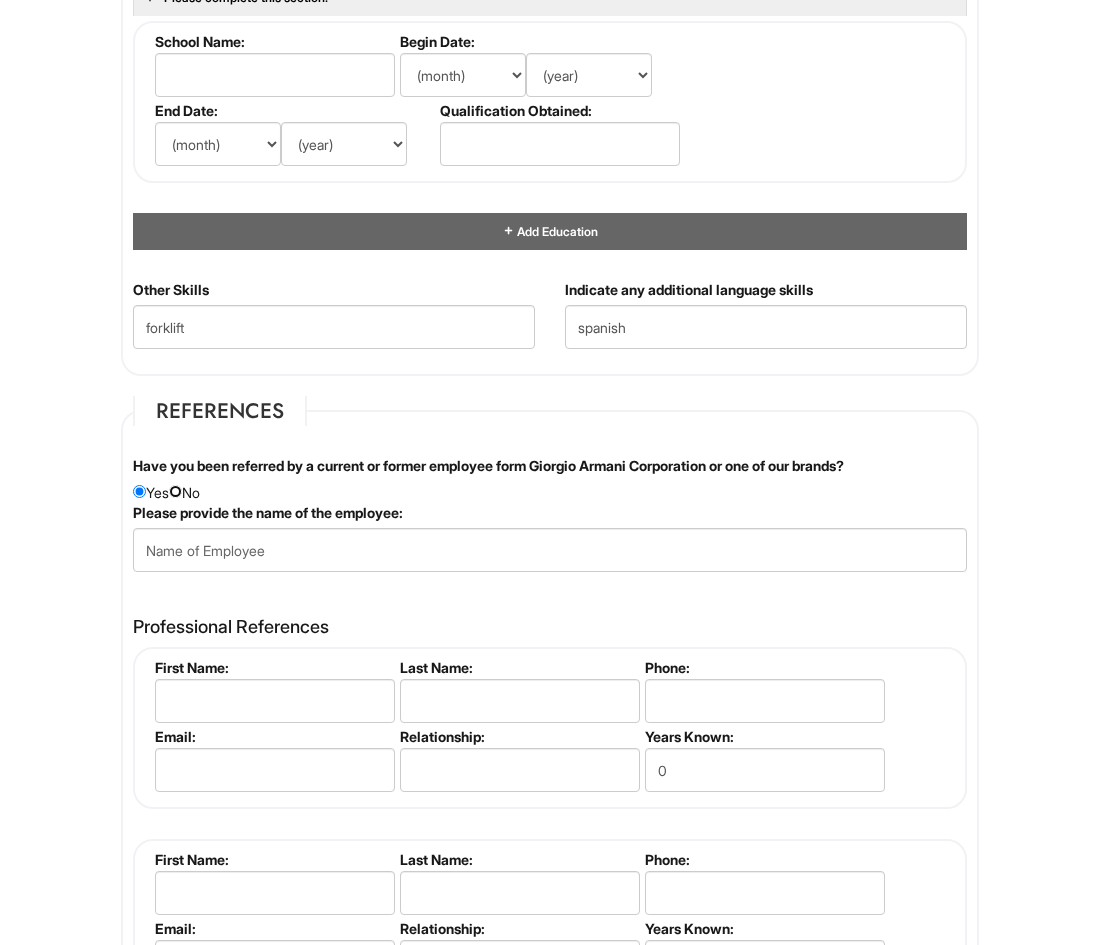 click at bounding box center [175, 491] 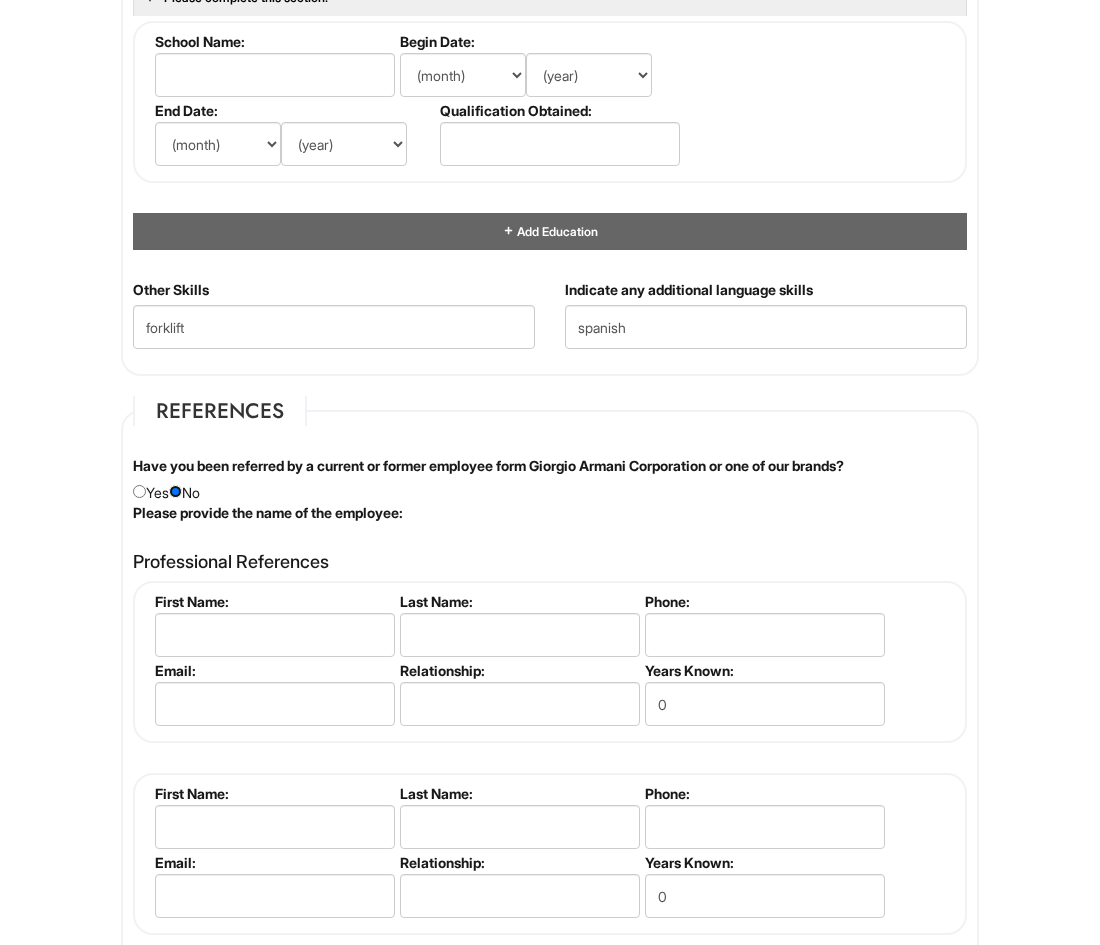 click at bounding box center [175, 491] 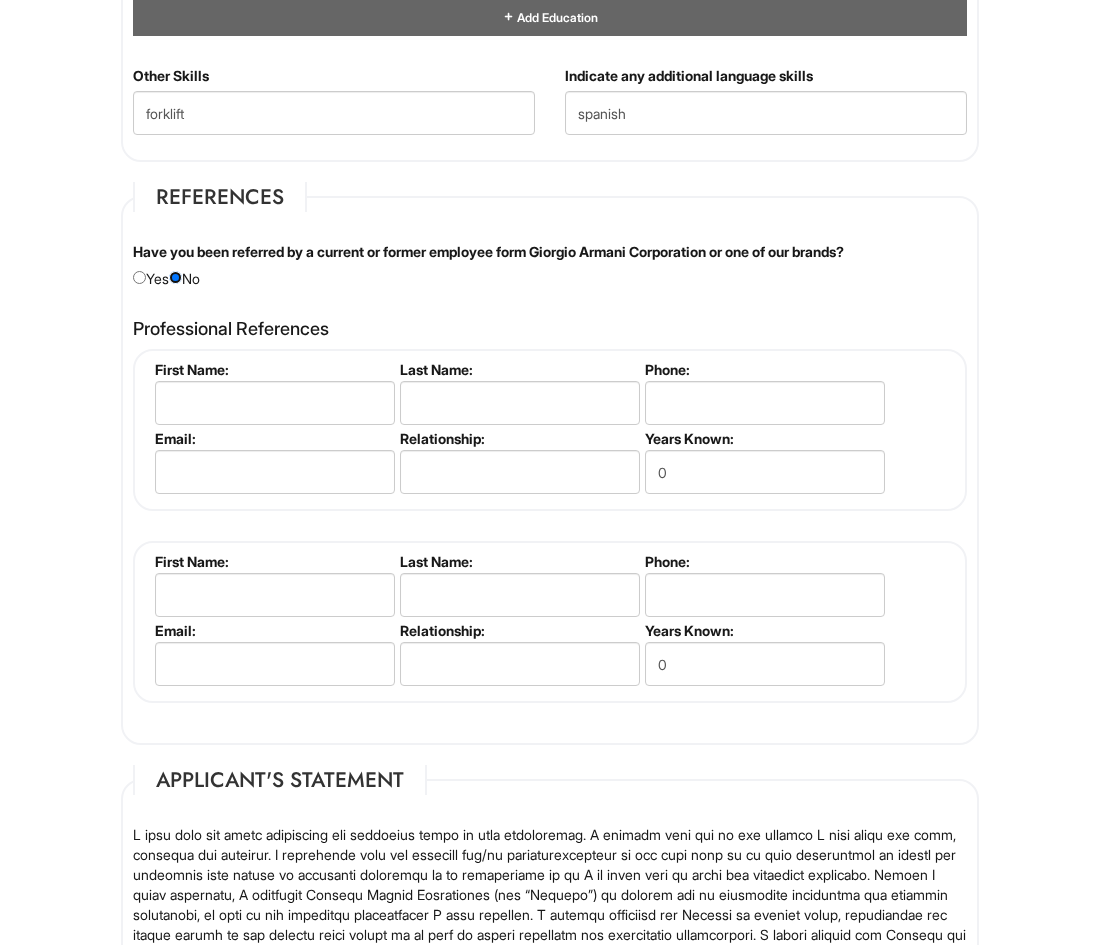 scroll, scrollTop: 2250, scrollLeft: 0, axis: vertical 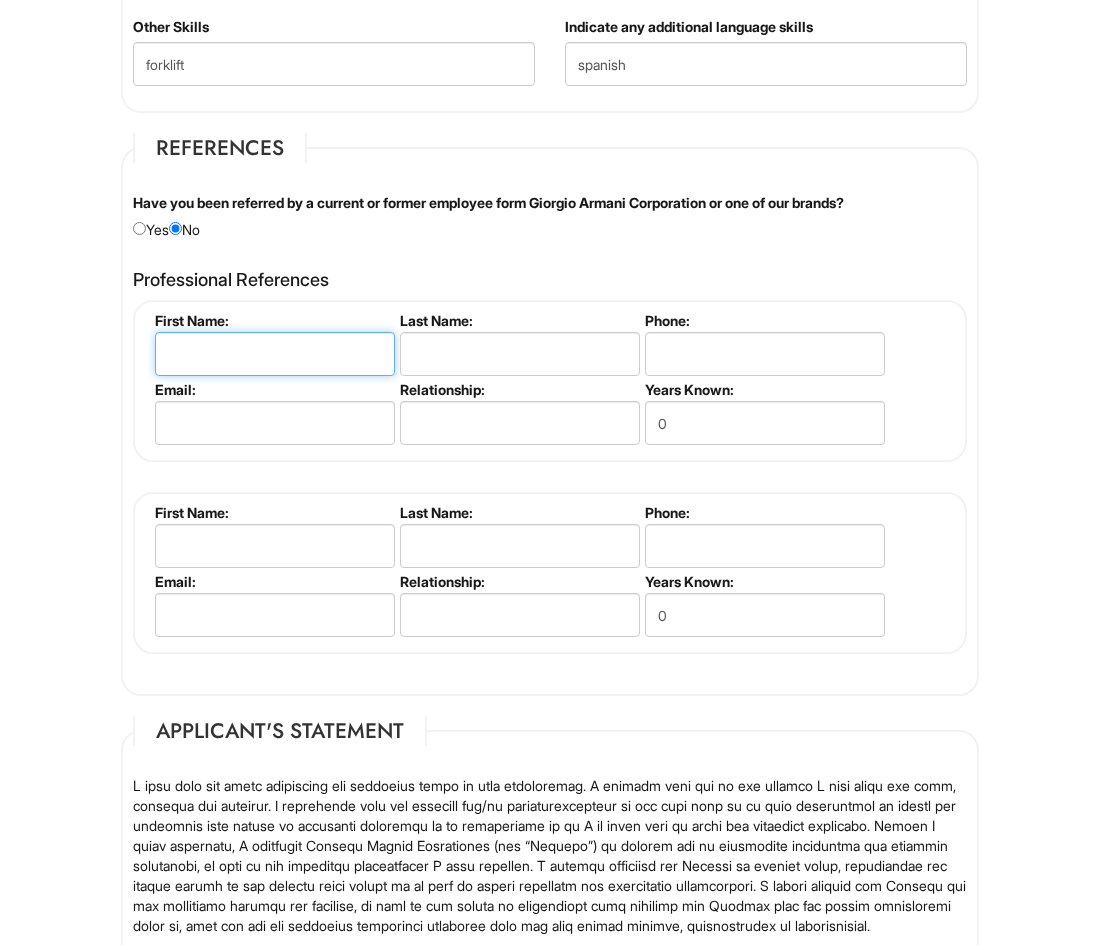 click at bounding box center (275, 354) 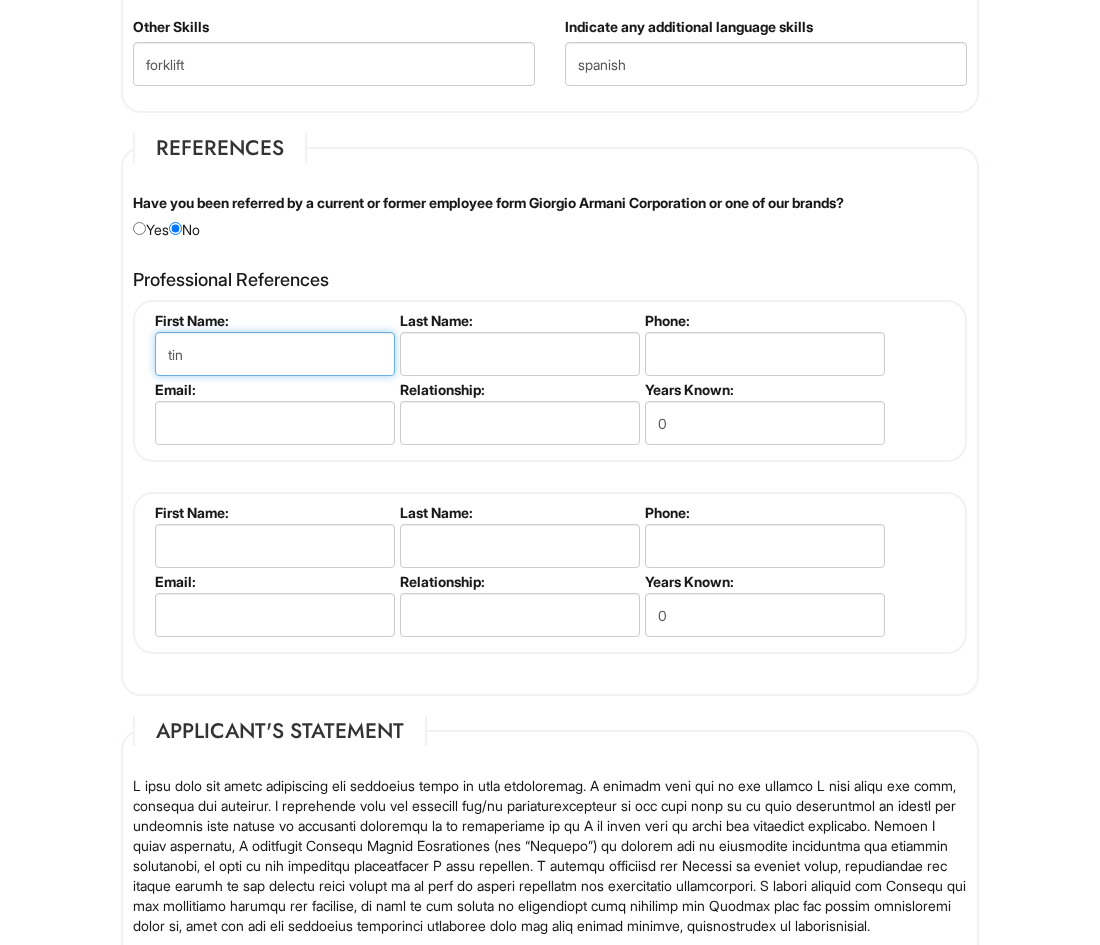 type on "tina" 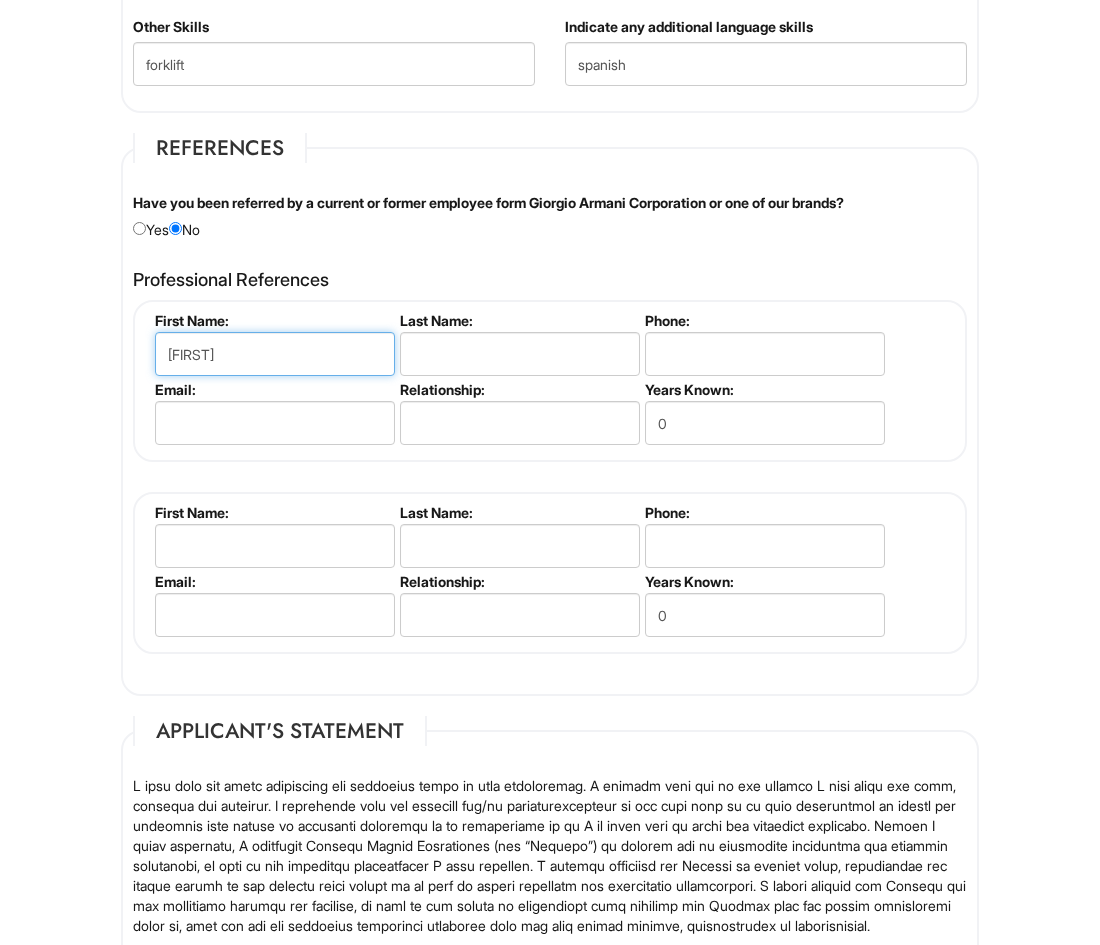 type on "[FIRST]" 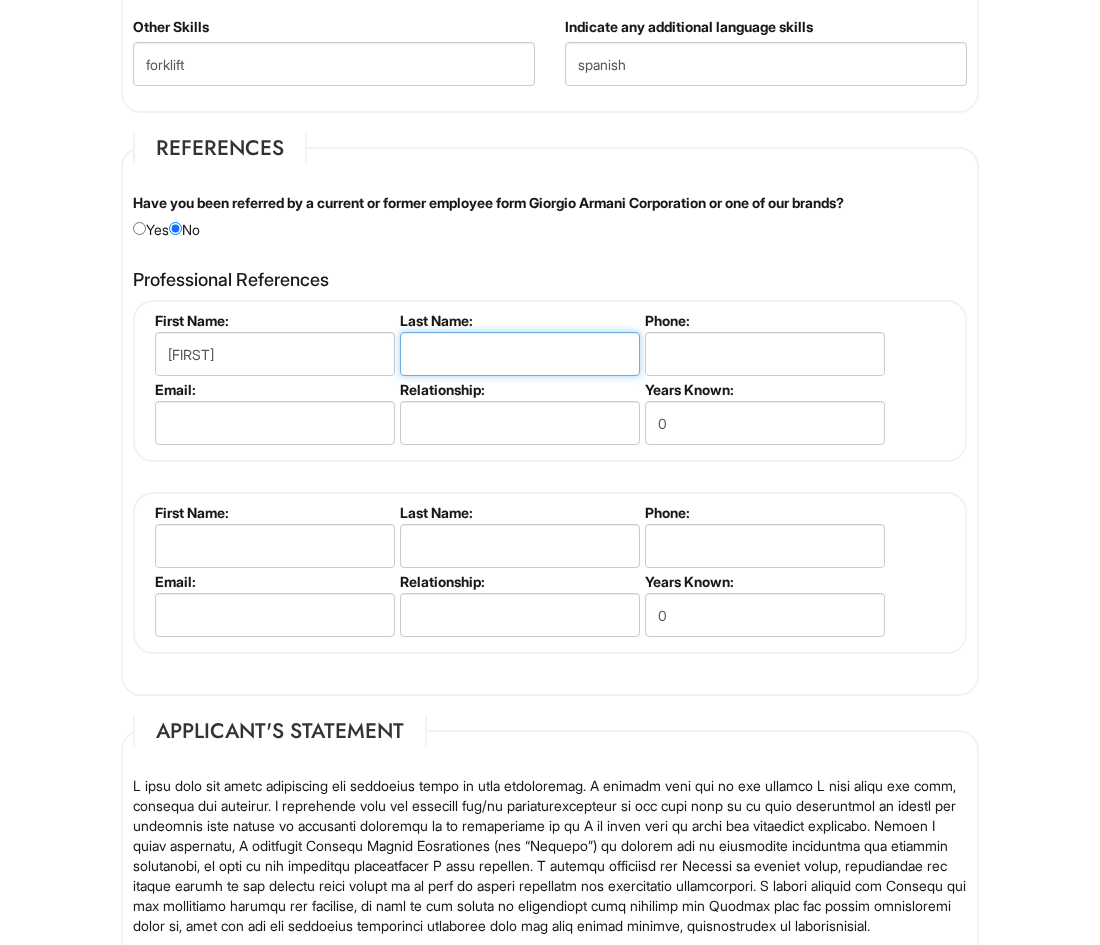 click at bounding box center [520, 354] 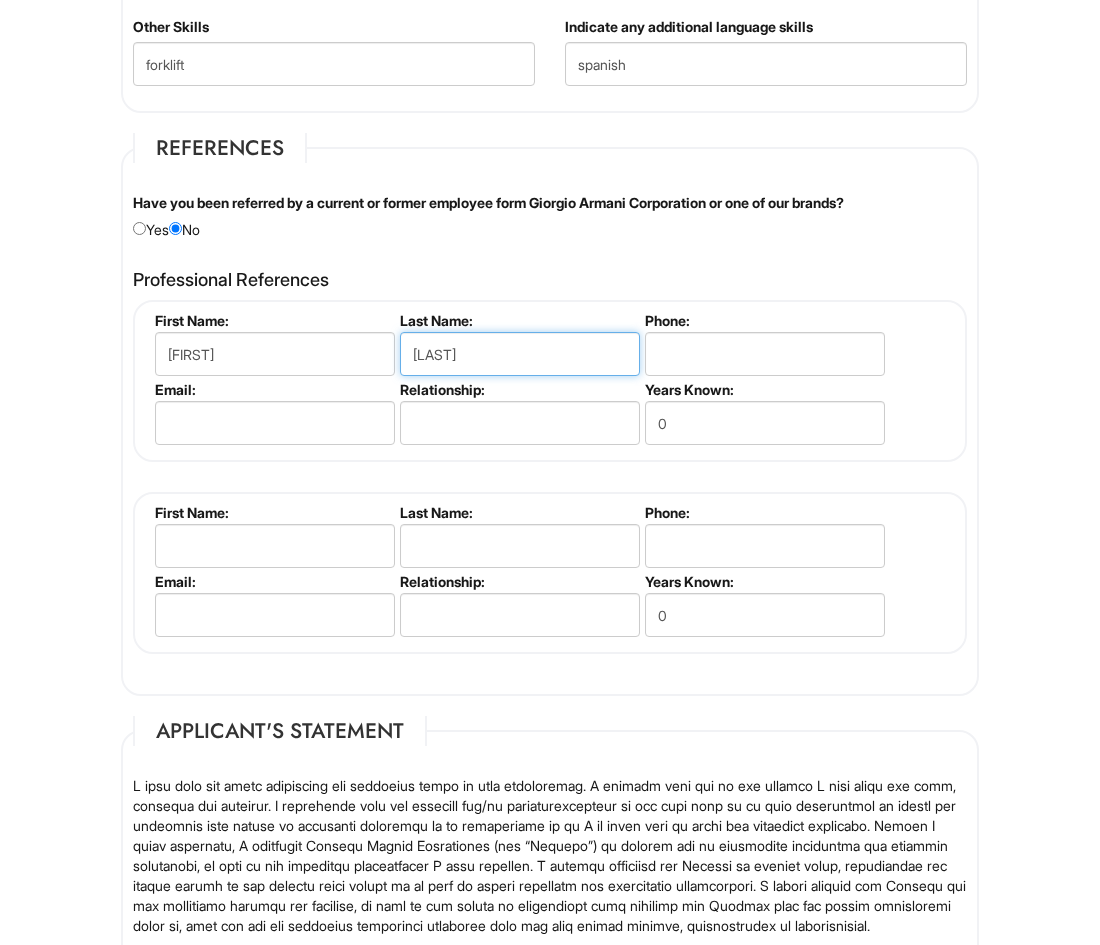 type on "[LAST]" 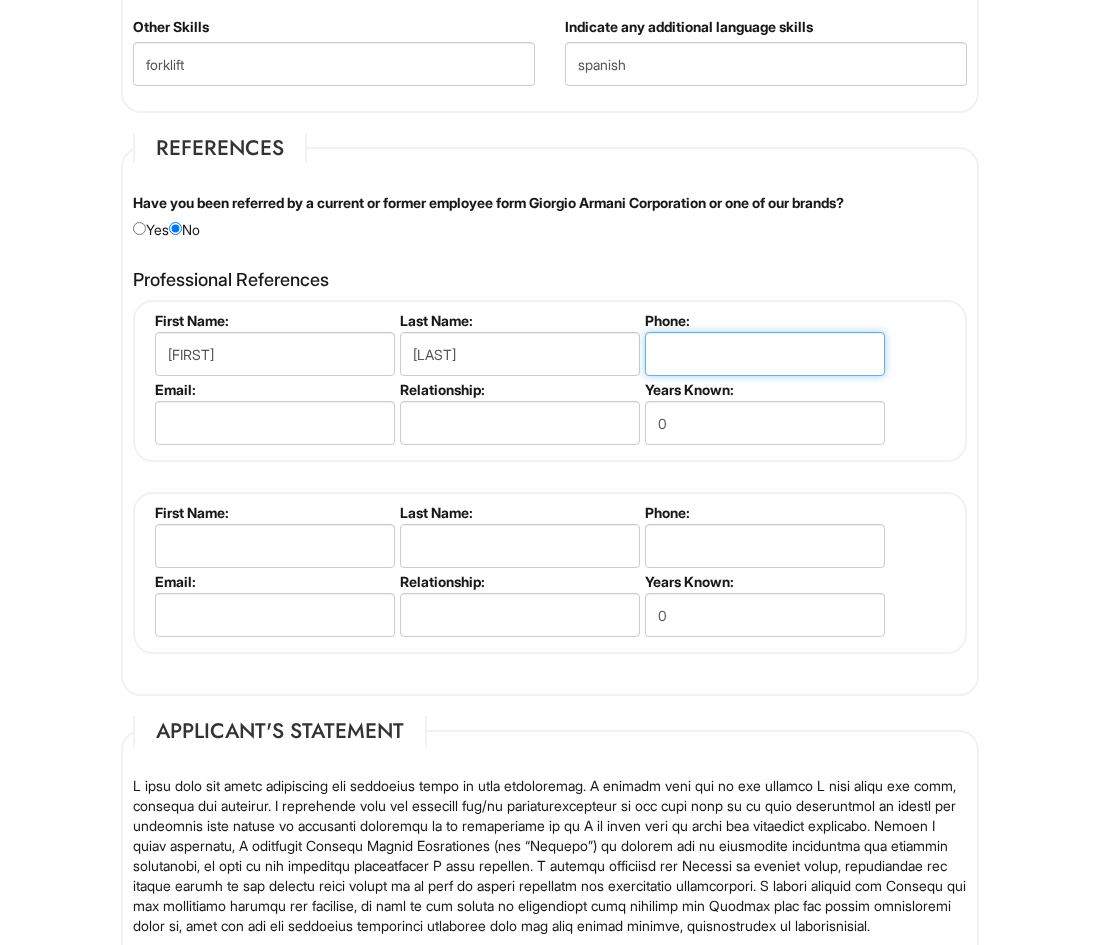 click at bounding box center (765, 354) 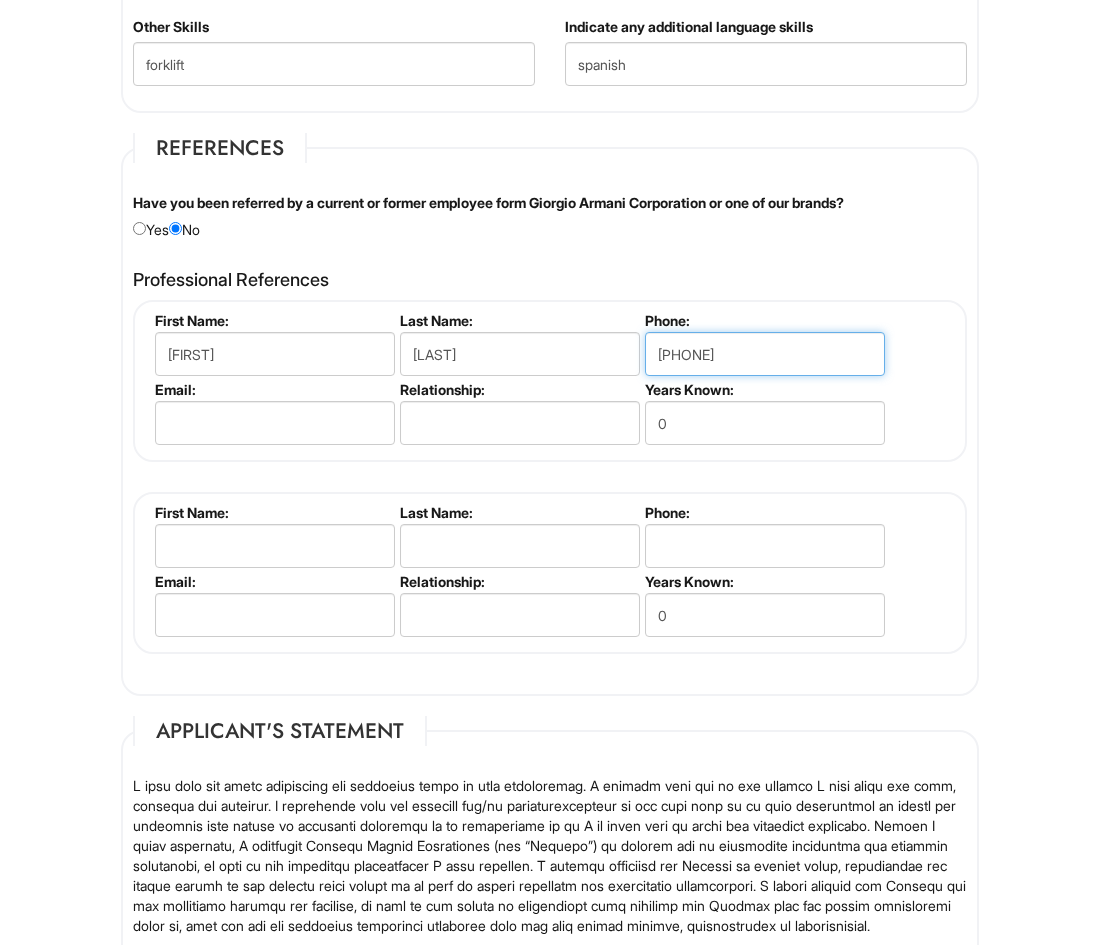 type on "[PHONE]" 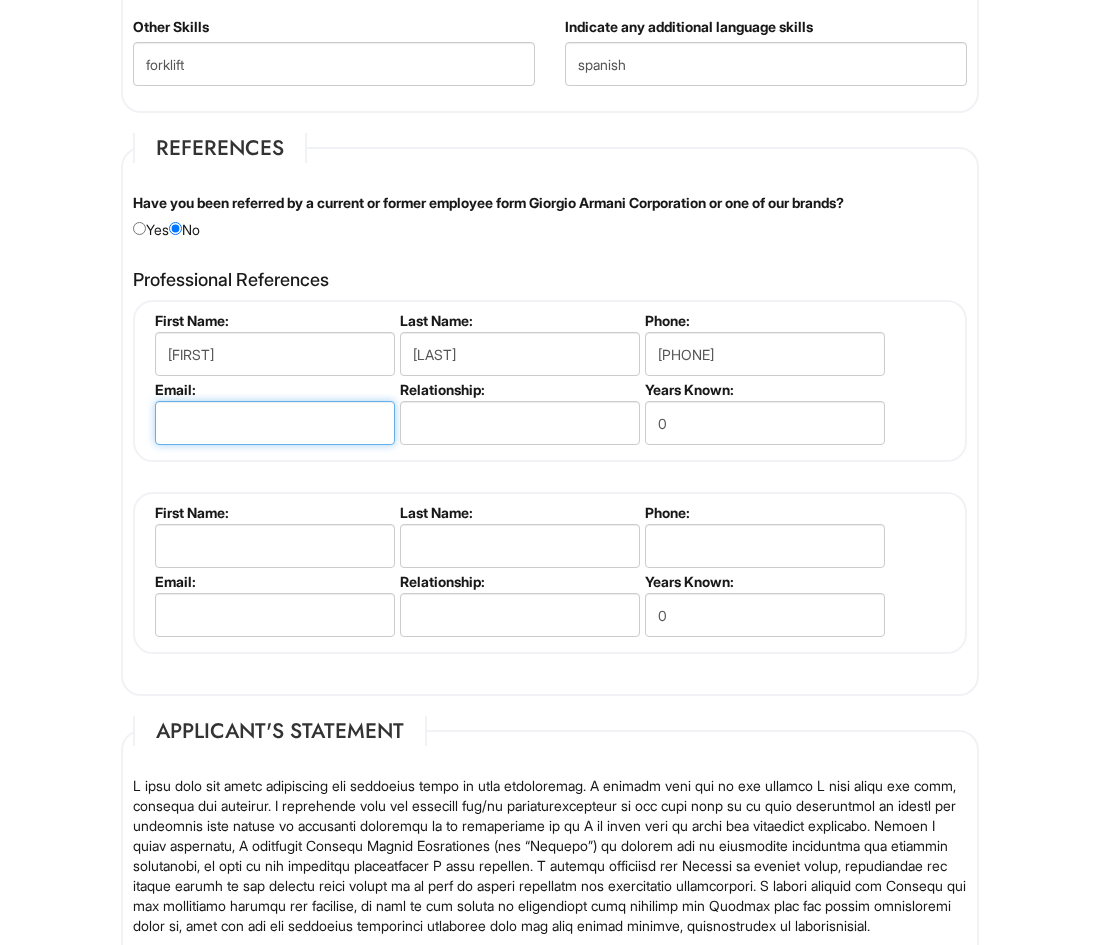 click at bounding box center [275, 423] 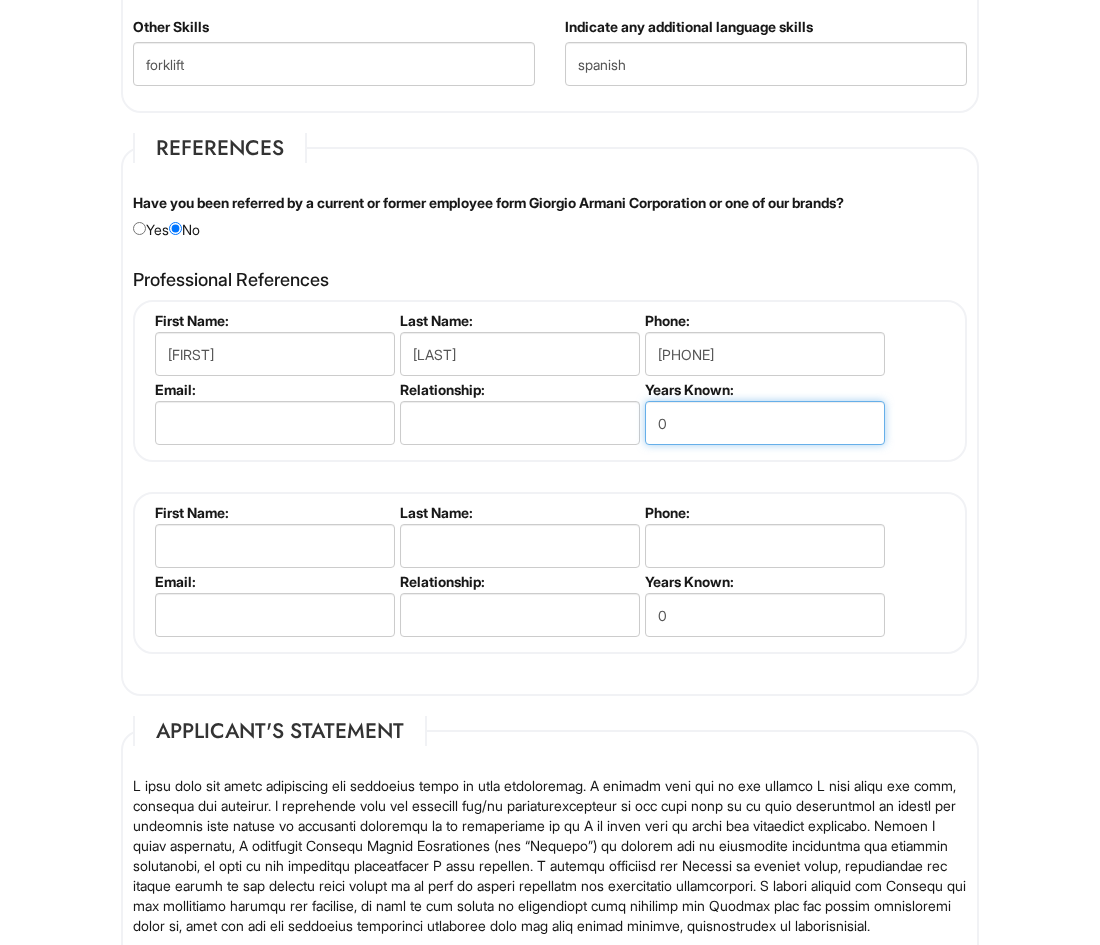 click on "0" at bounding box center (765, 423) 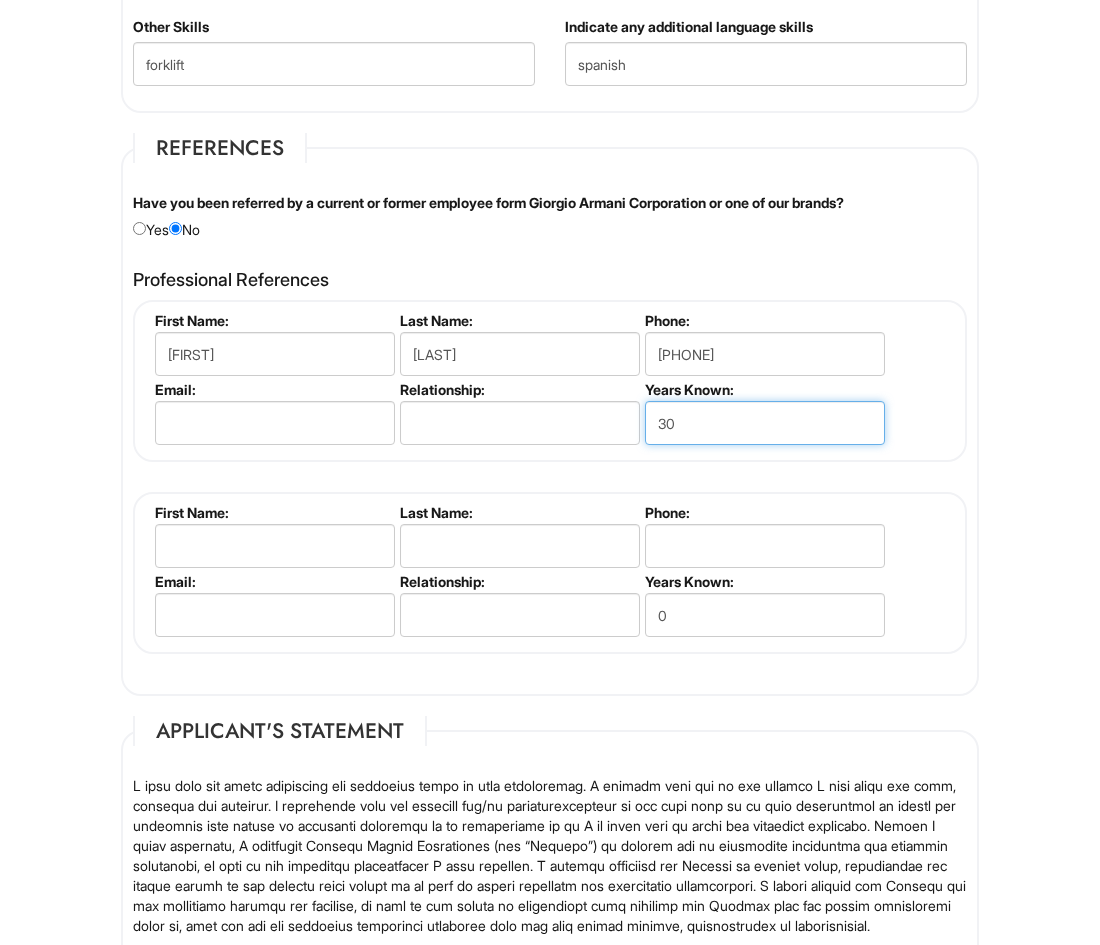 type on "30" 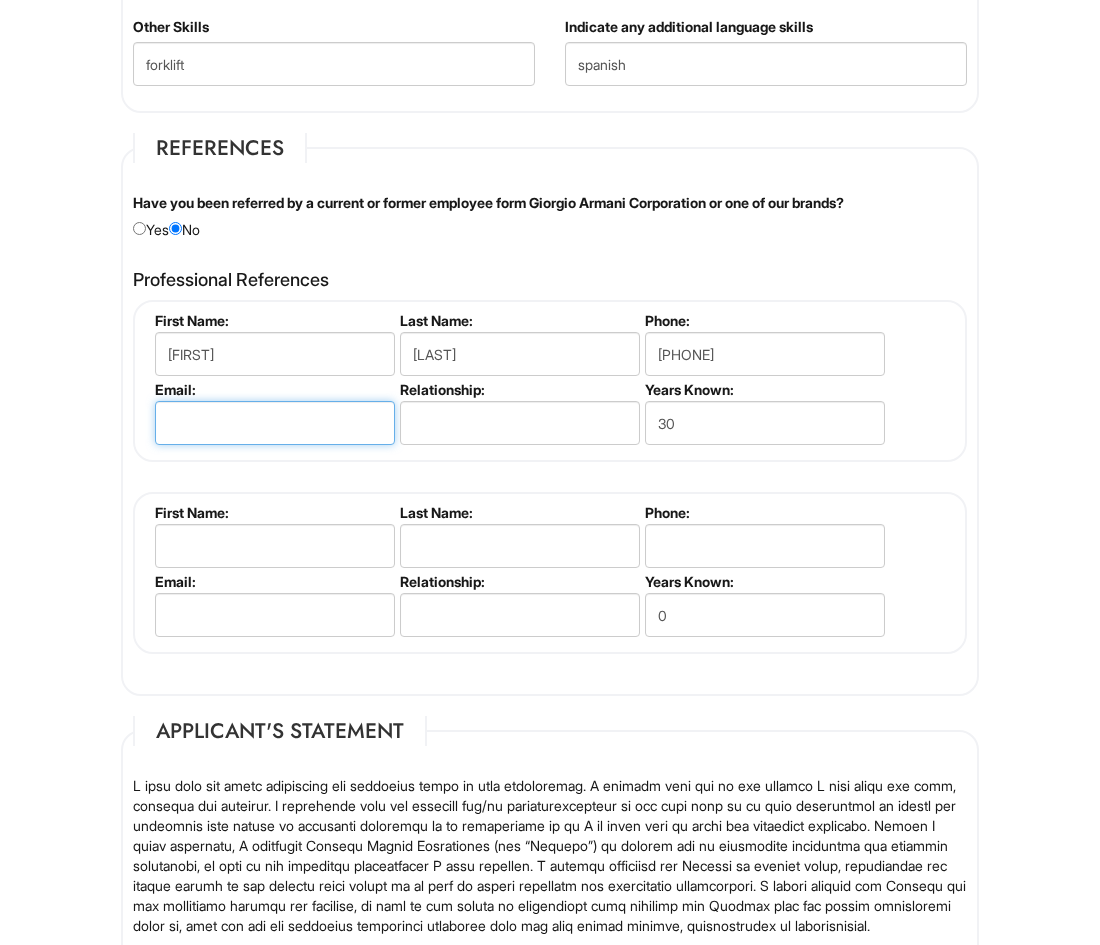 click at bounding box center [275, 423] 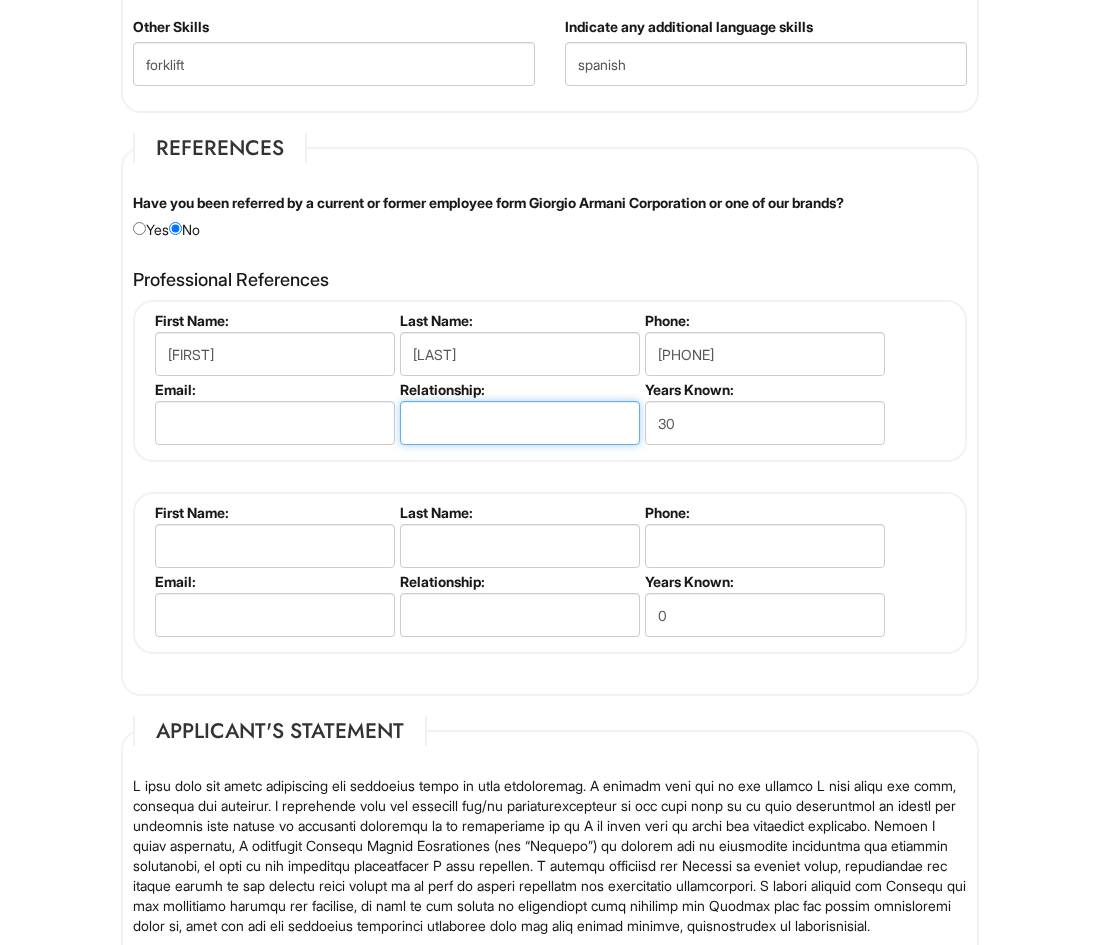 click at bounding box center (520, 423) 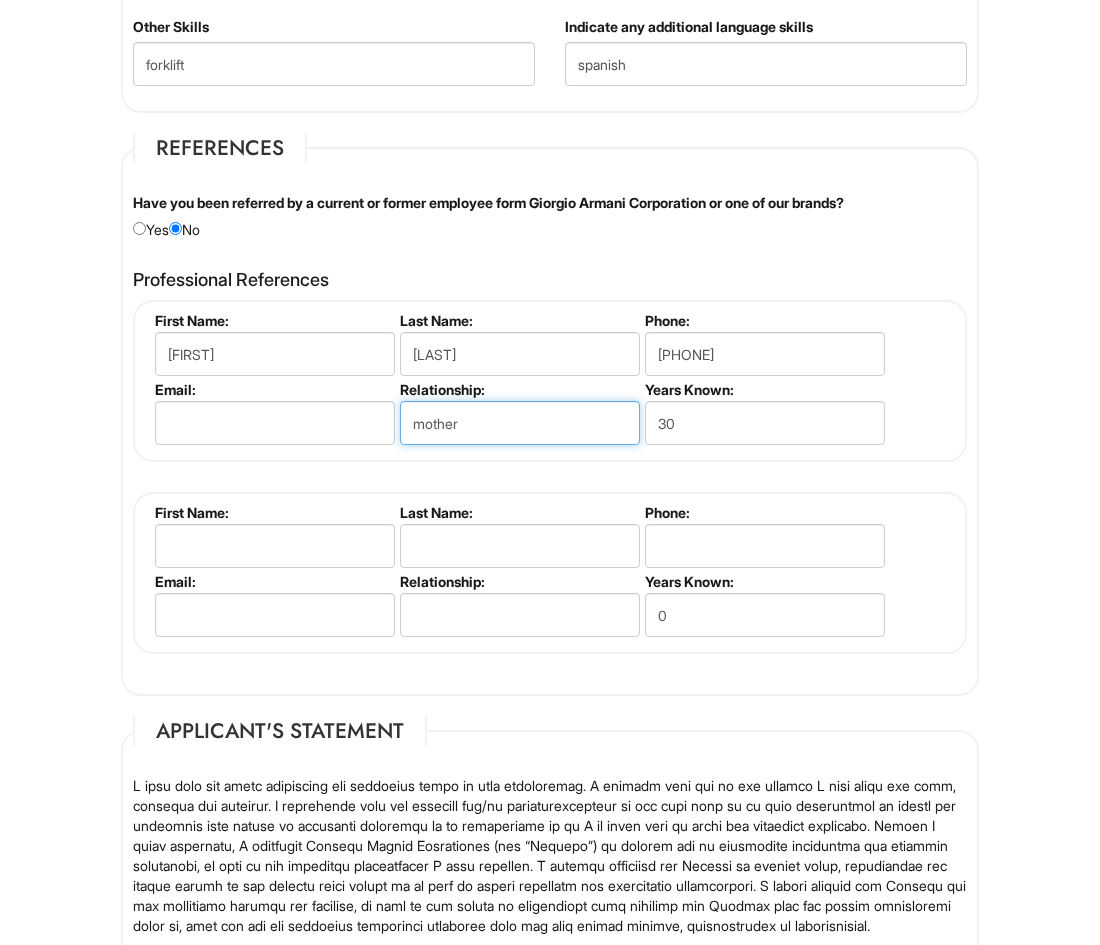 type on "mother" 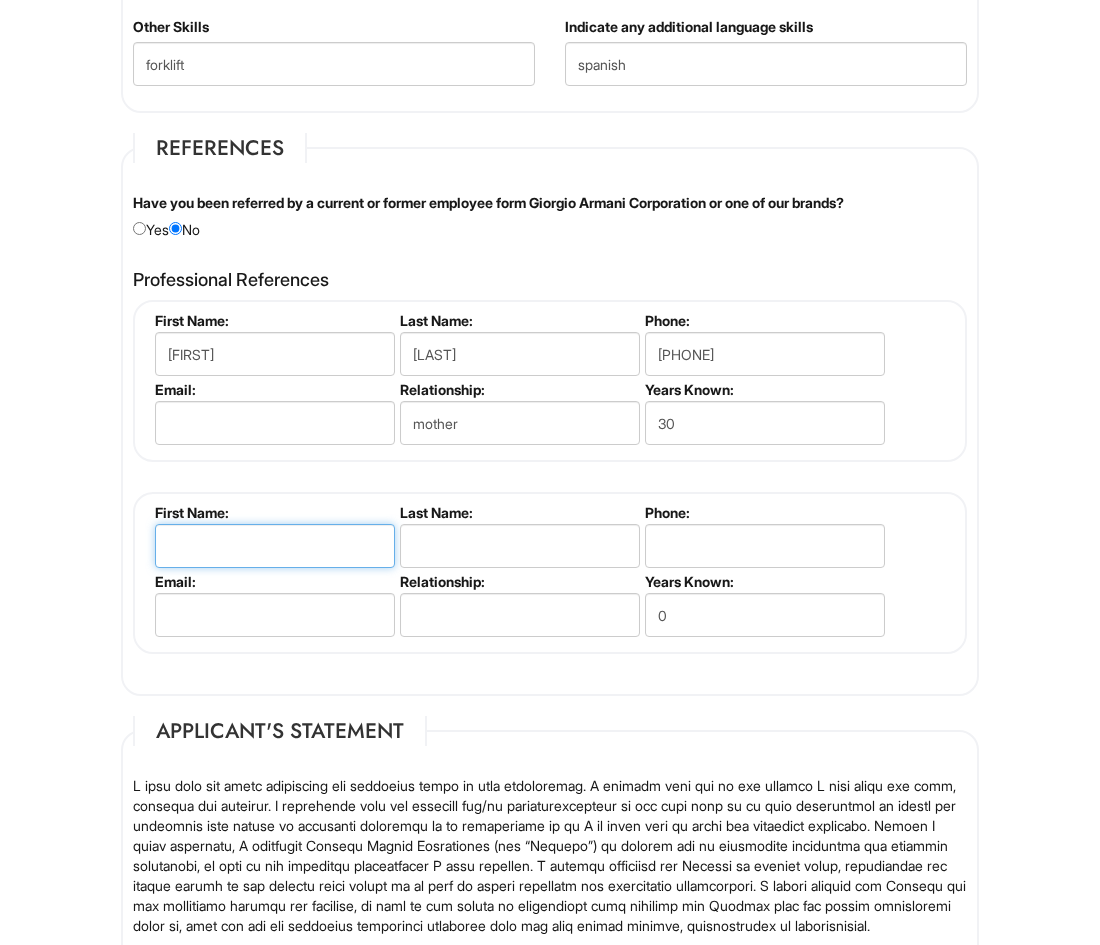 click at bounding box center [275, 546] 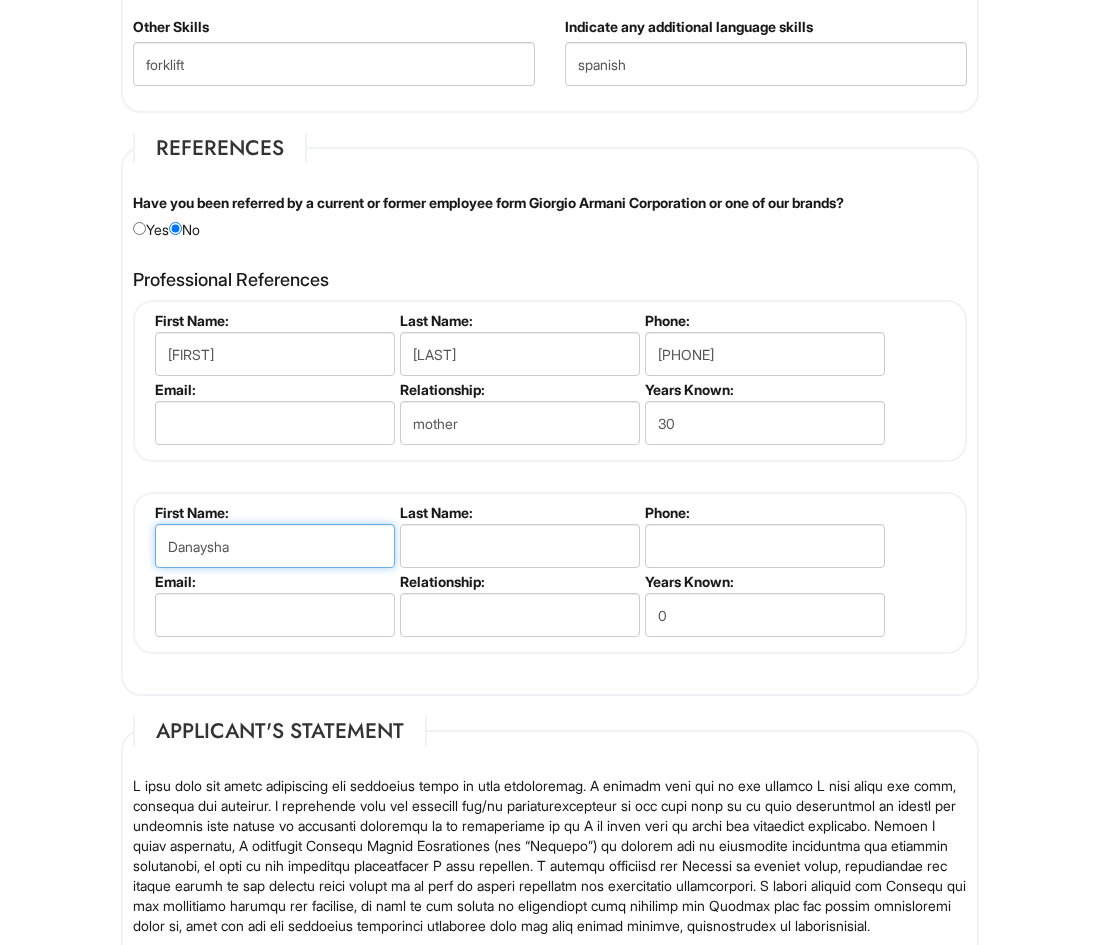 type on "Danaysha" 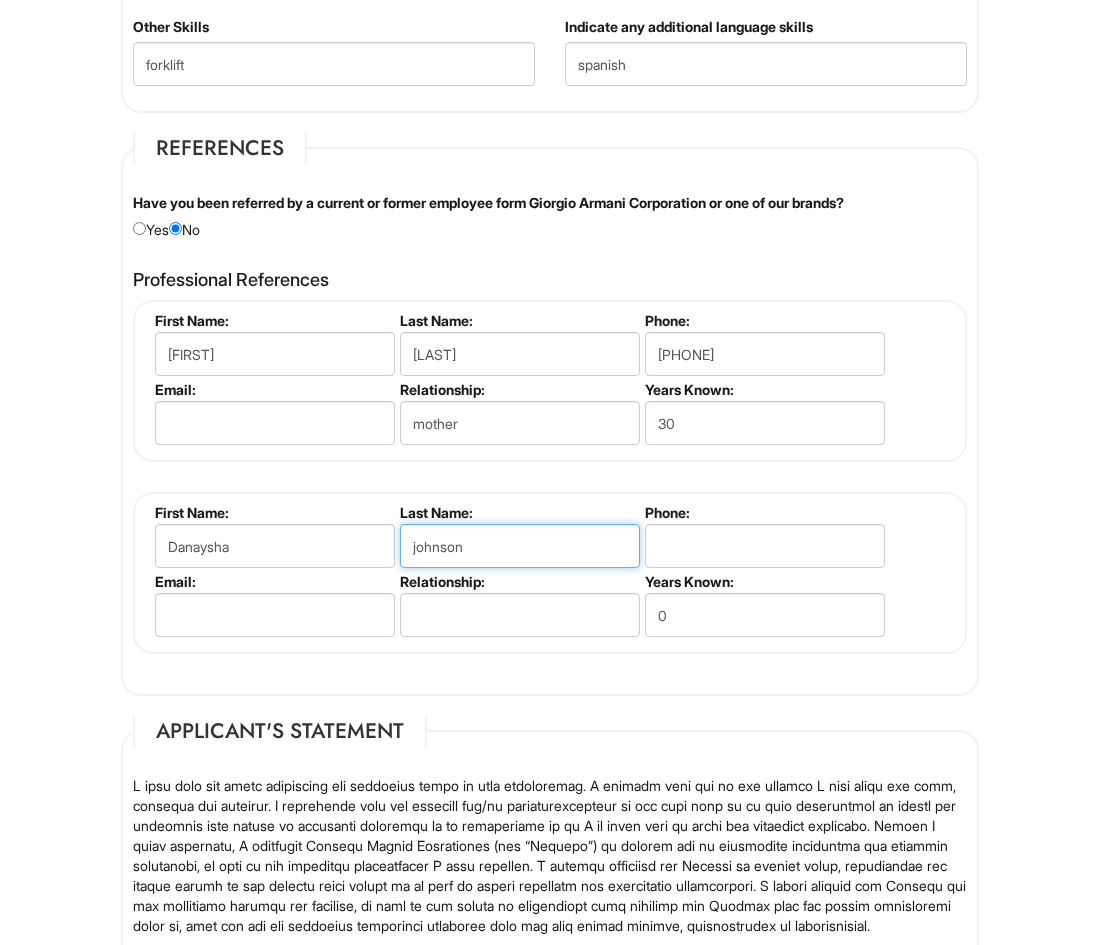 type on "johnson" 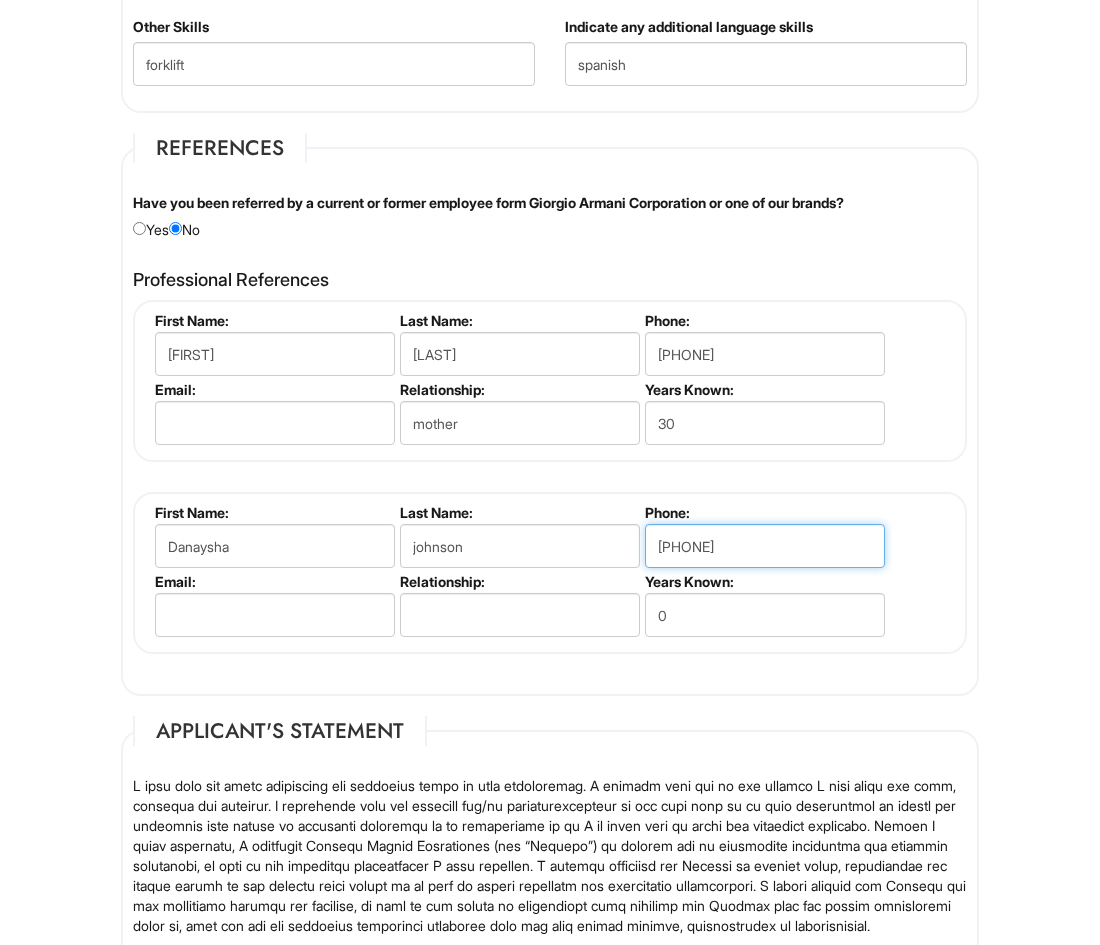 type on "[PHONE]" 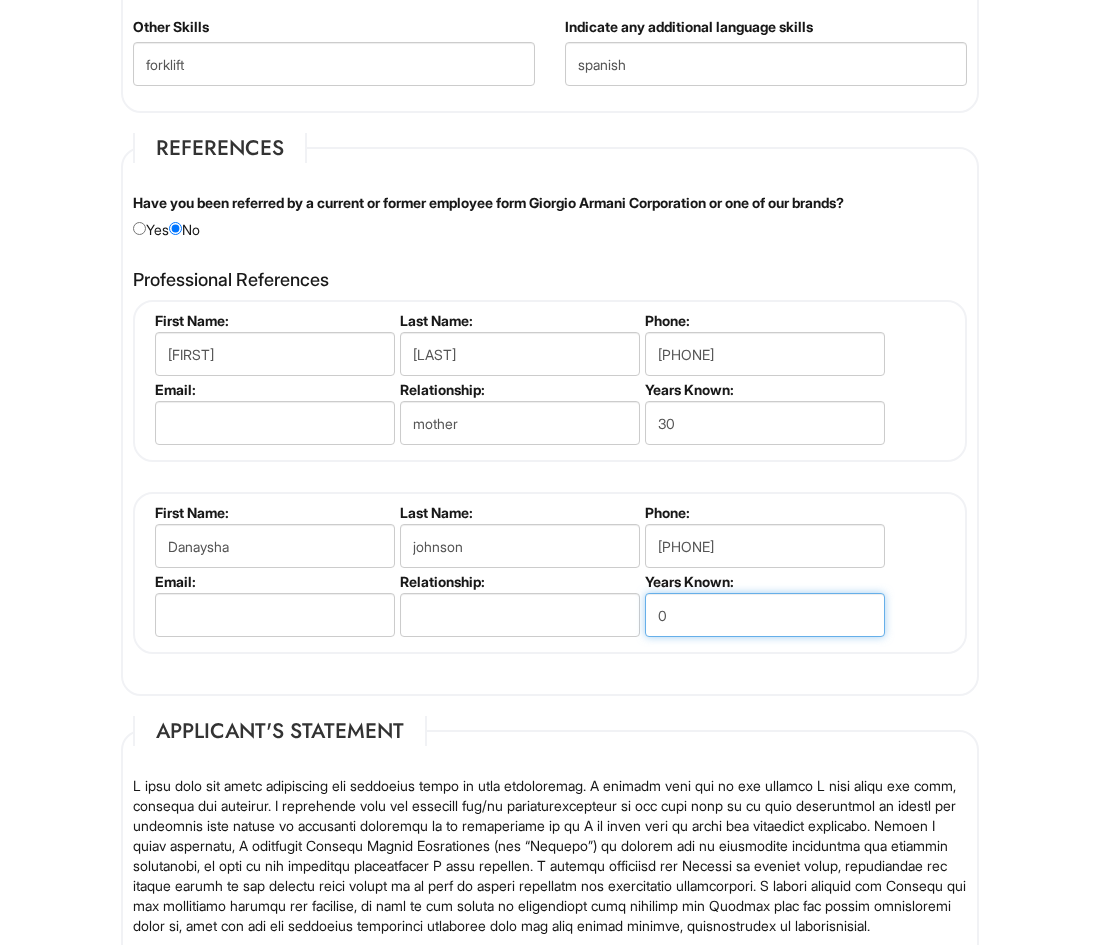 click on "0" at bounding box center [765, 615] 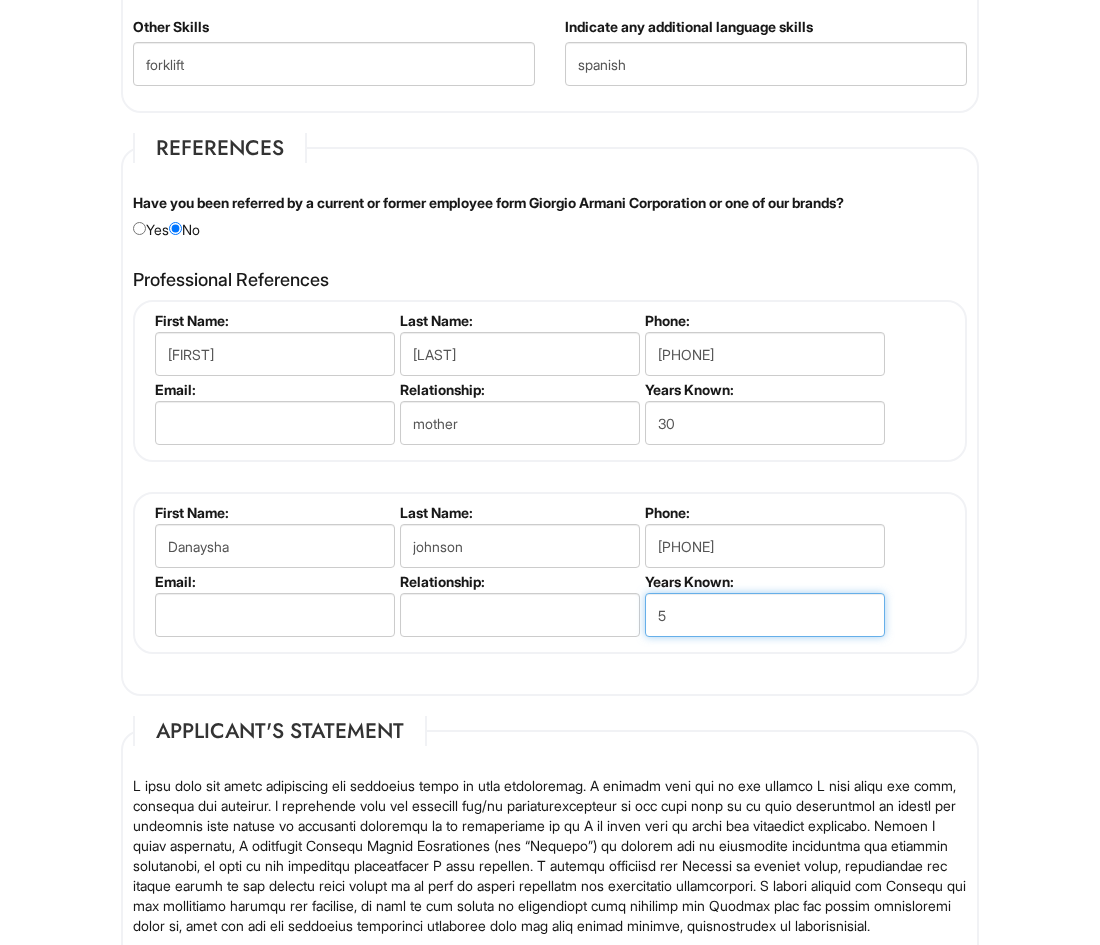 type on "5" 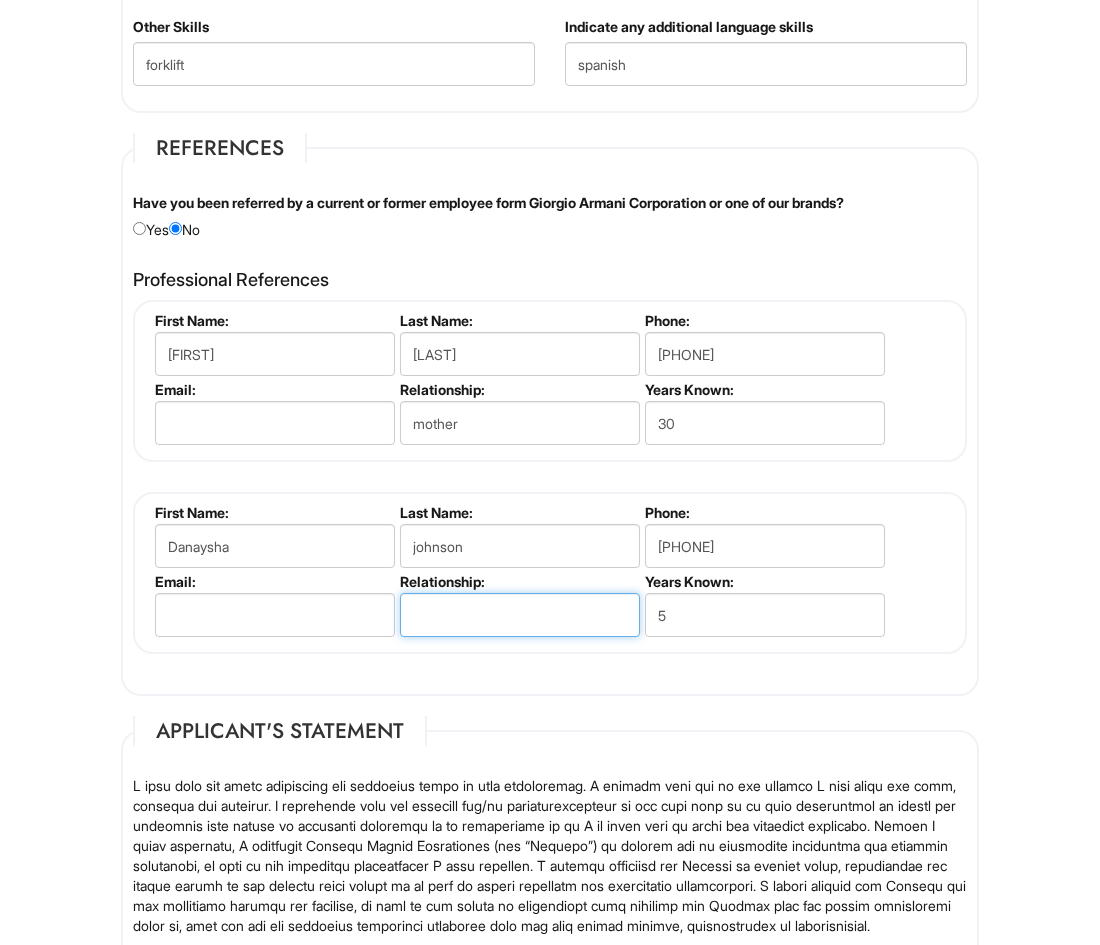 click at bounding box center (520, 615) 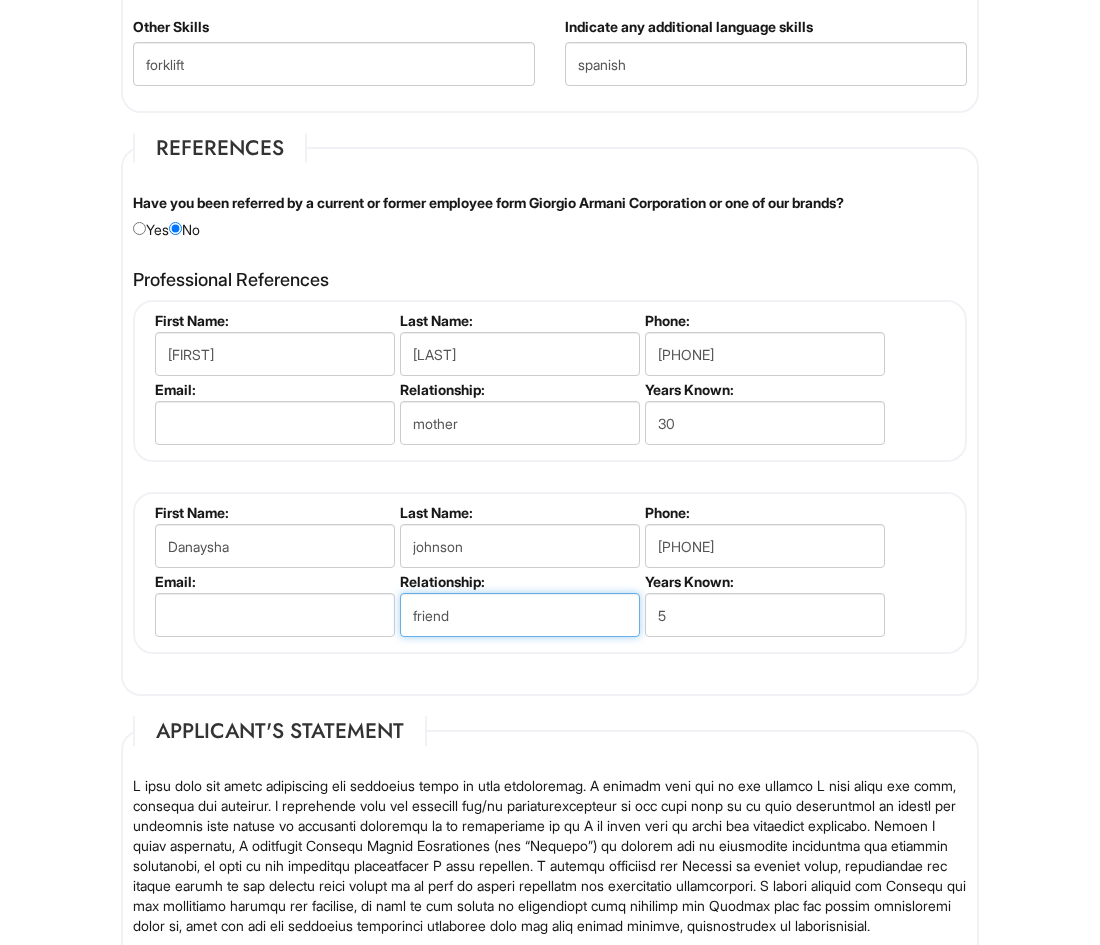 type on "friend" 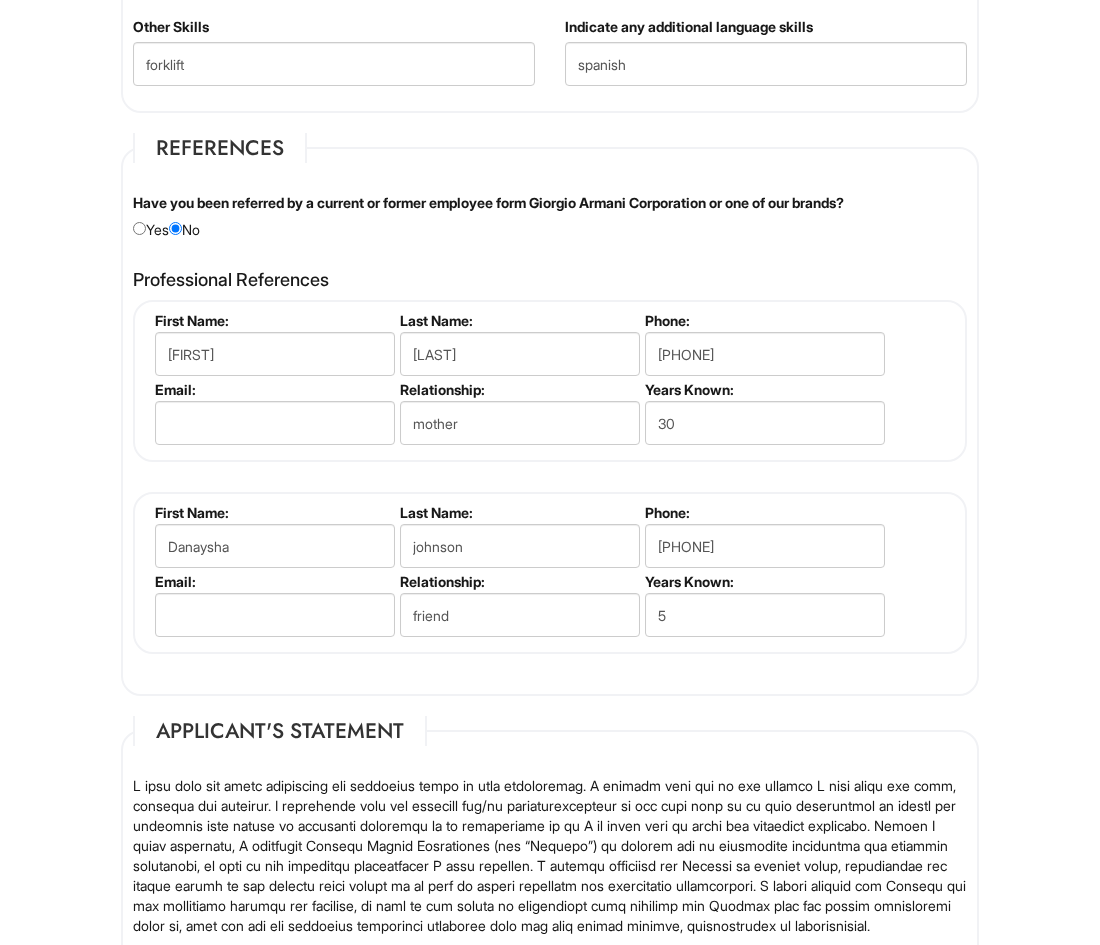 click on "Applicant's Statement
If hired, I understand that I will be required to abide by all of the rules and regulations of the Company. I understand and agree that nothing in this application shall constitute an offer, a contract or a guarantee of employment for a specific period of time. If hired, I understand  that my employment may be terminated with or without cause and with or without notice at any time, at the will of the Company or me. I further understand that no representative or agent of the Company, other than an officer of the Company has the authority to enter into any agreement for employment, on an individual or collective basis, for any specific period of time, or to make an agreement contrary to the foregoing. I also understand that any agreement modifying at-will employment status, on an individual or collective basis, must be in writing and signed by an officer of the Company.
California Applicants Only:
Massachusetts Applicants Only:
Employment Agreement * I AGREE
Today's Date" at bounding box center [550, 1076] 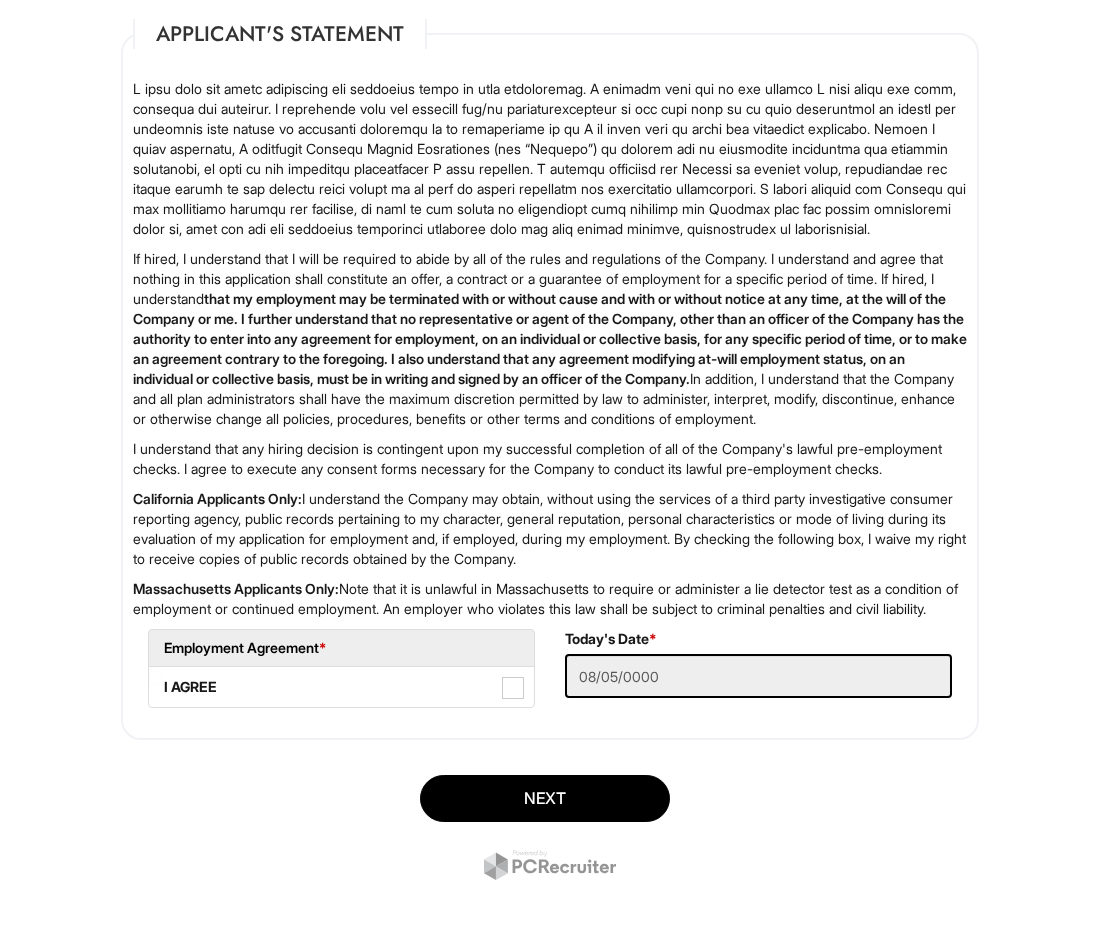 scroll, scrollTop: 2954, scrollLeft: 0, axis: vertical 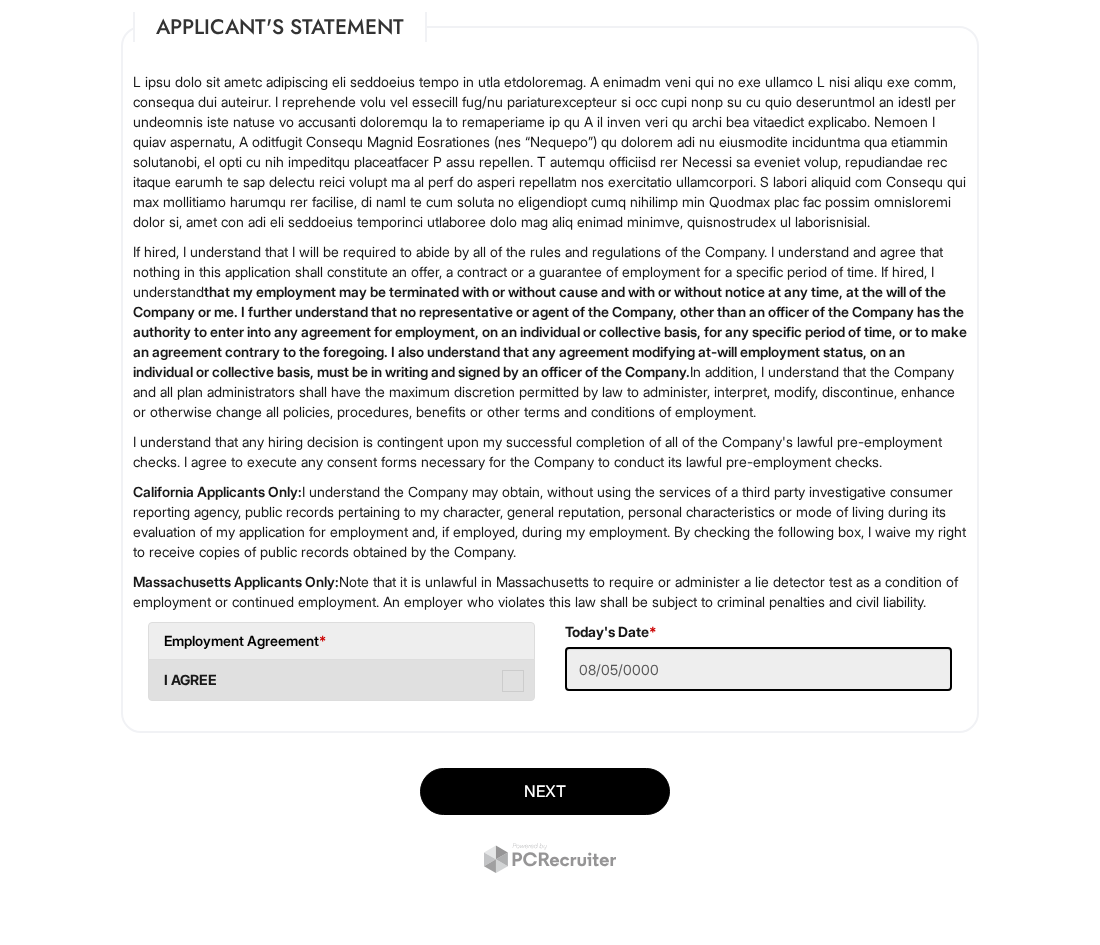 click at bounding box center (513, 681) 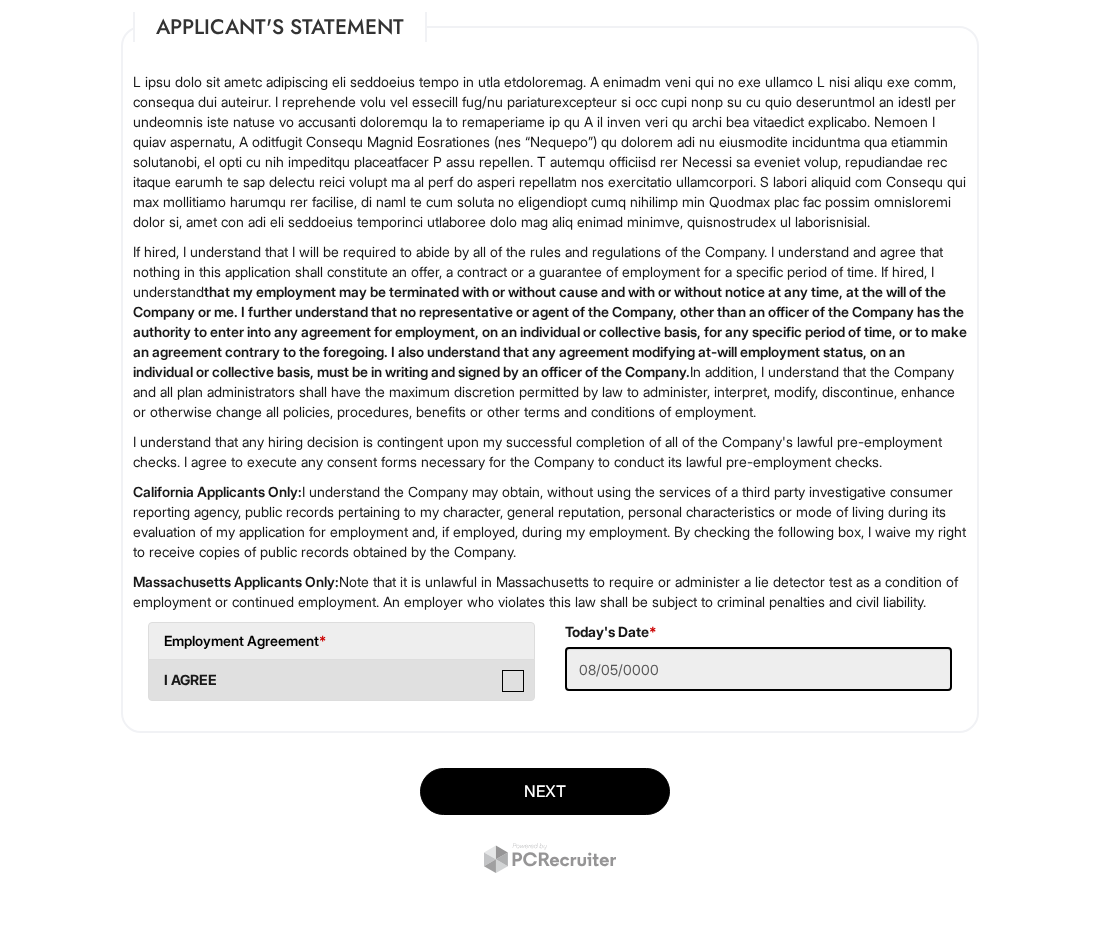 click on "I AGREE" at bounding box center (155, 670) 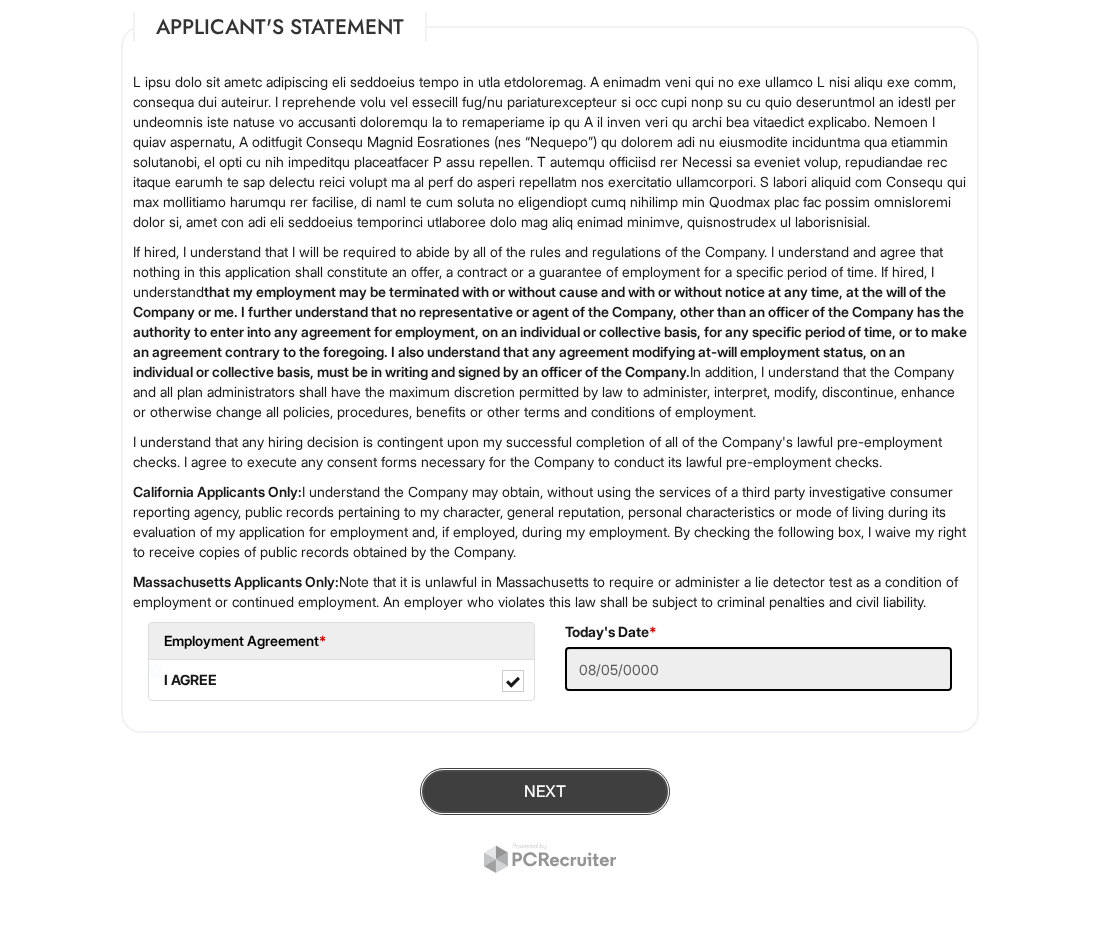 click on "Next" at bounding box center [545, 791] 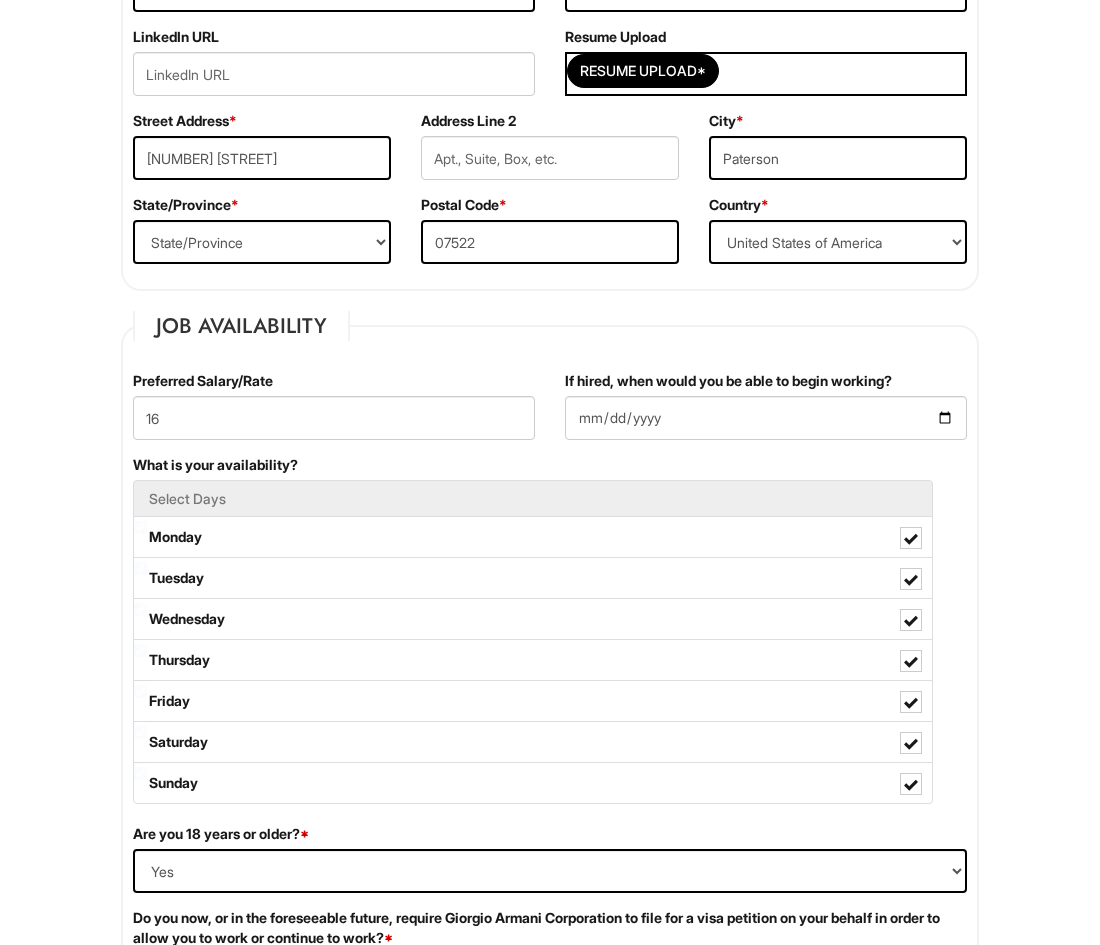 scroll, scrollTop: 516, scrollLeft: 0, axis: vertical 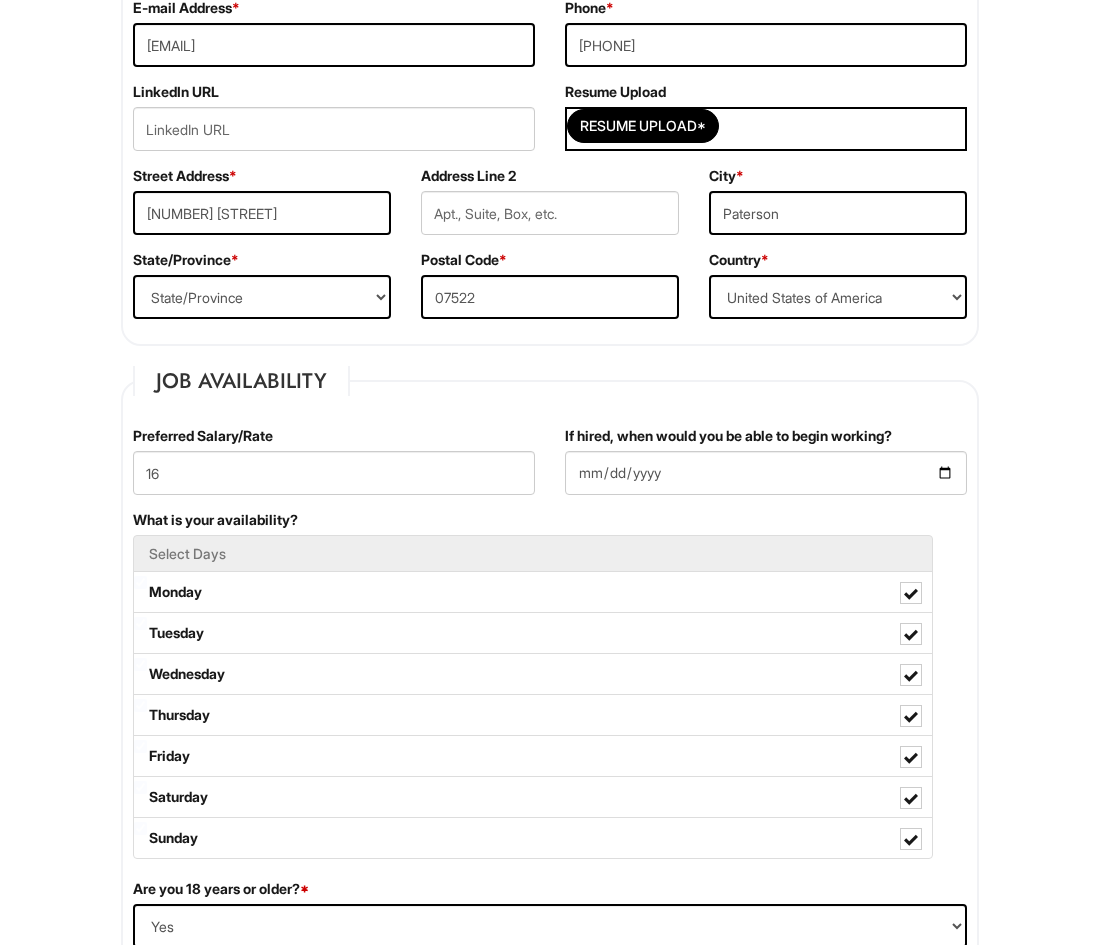 click on "Resume Upload*" at bounding box center (766, 129) 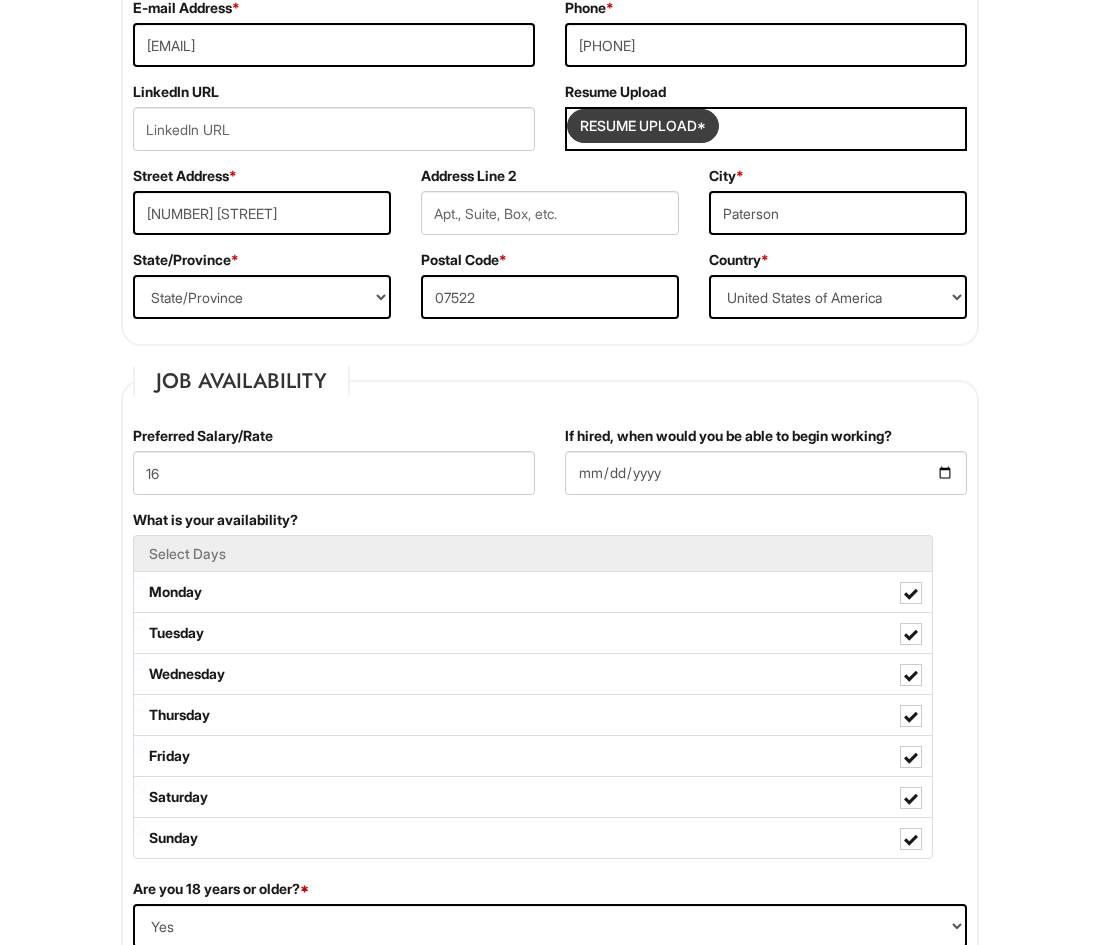 click at bounding box center [643, 126] 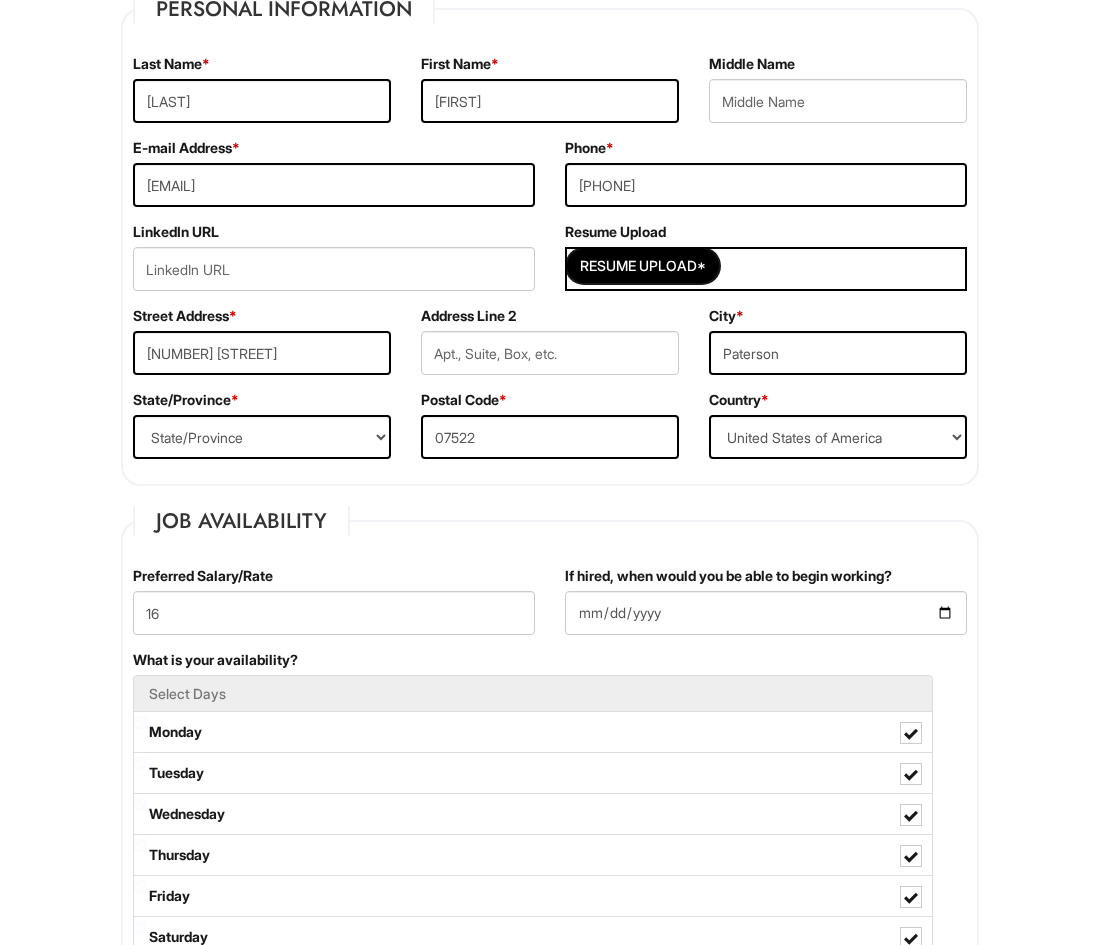 scroll, scrollTop: 360, scrollLeft: 0, axis: vertical 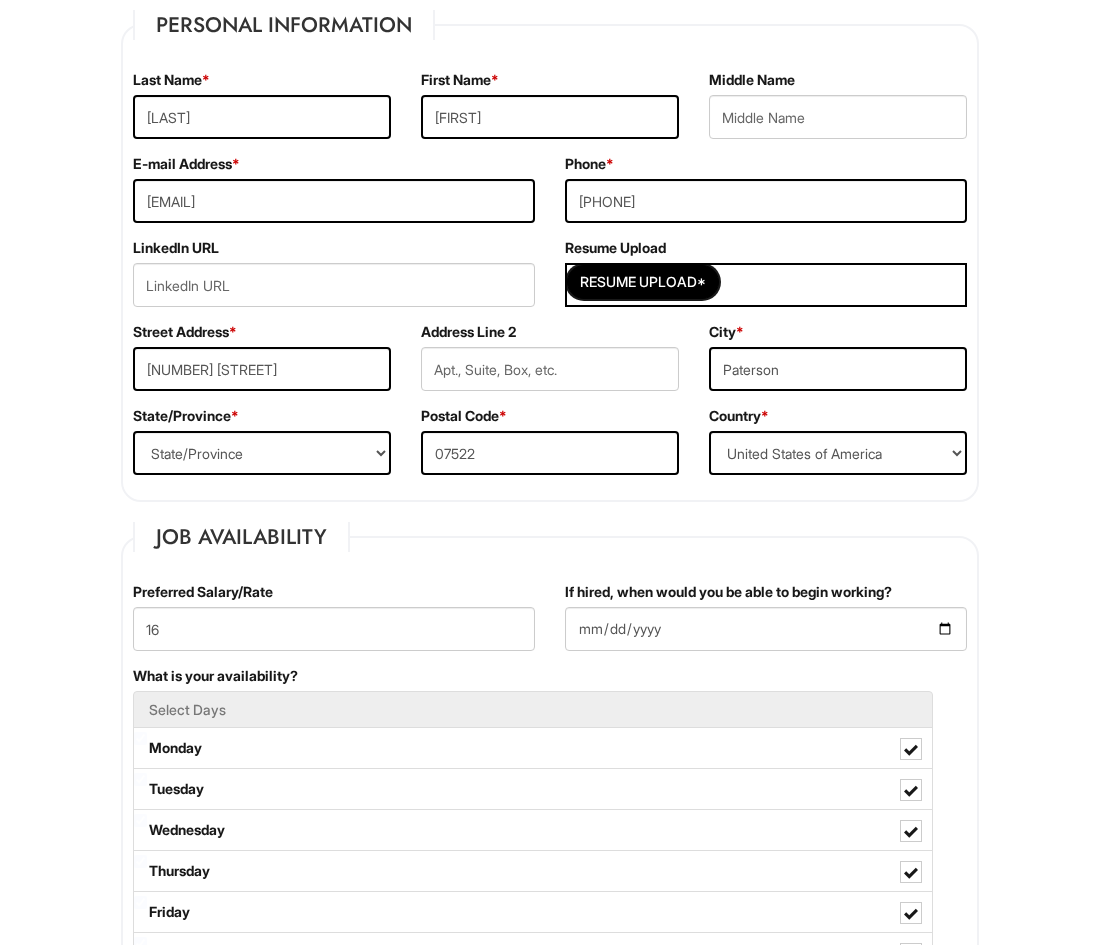 click on "Resume Upload*" at bounding box center [766, 285] 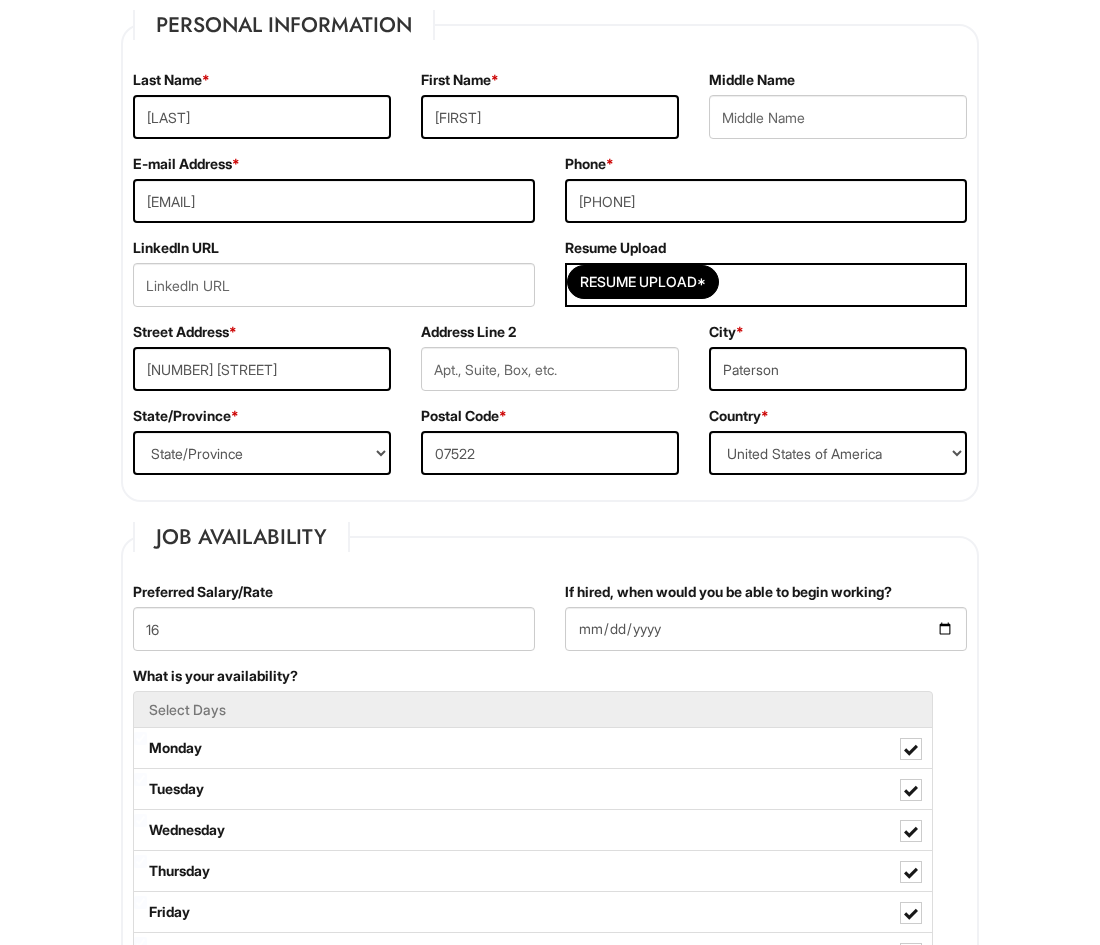 click on "Resume Upload*" at bounding box center (766, 285) 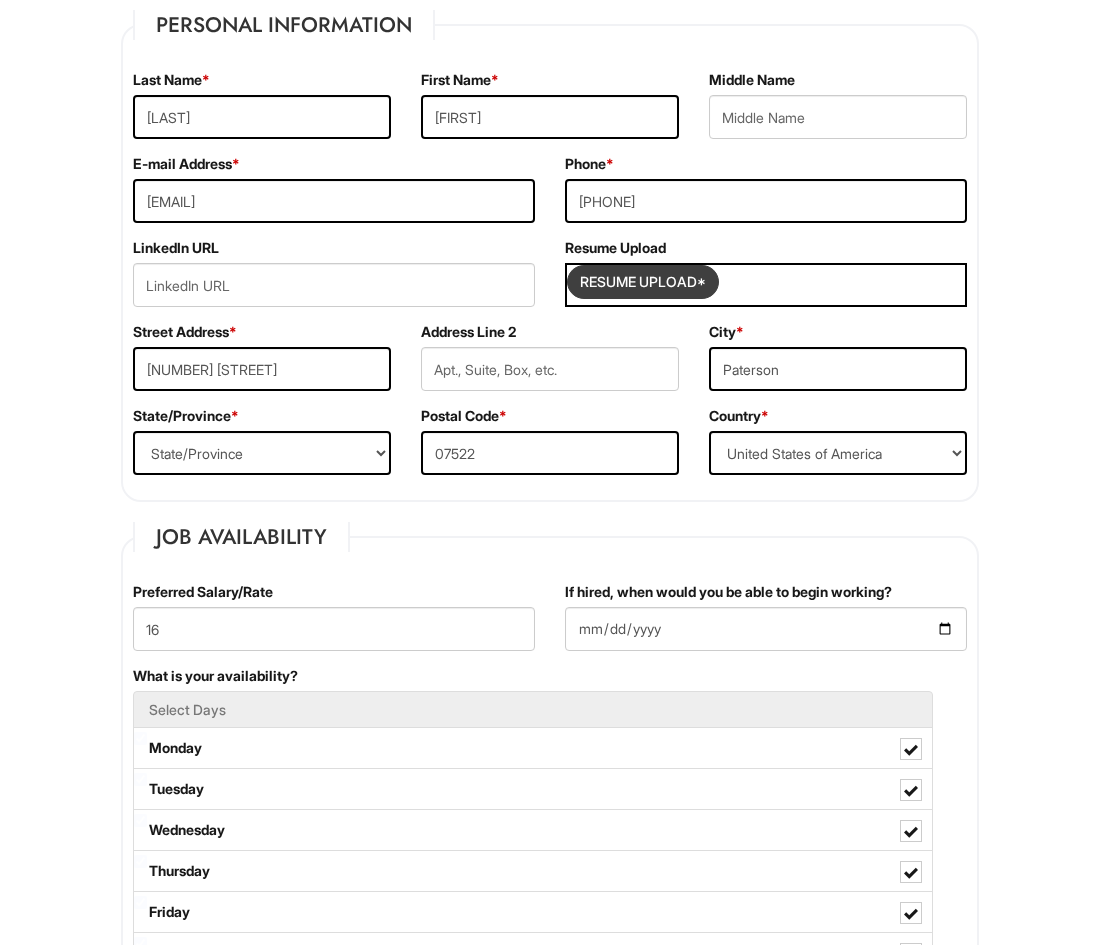 click at bounding box center [643, 282] 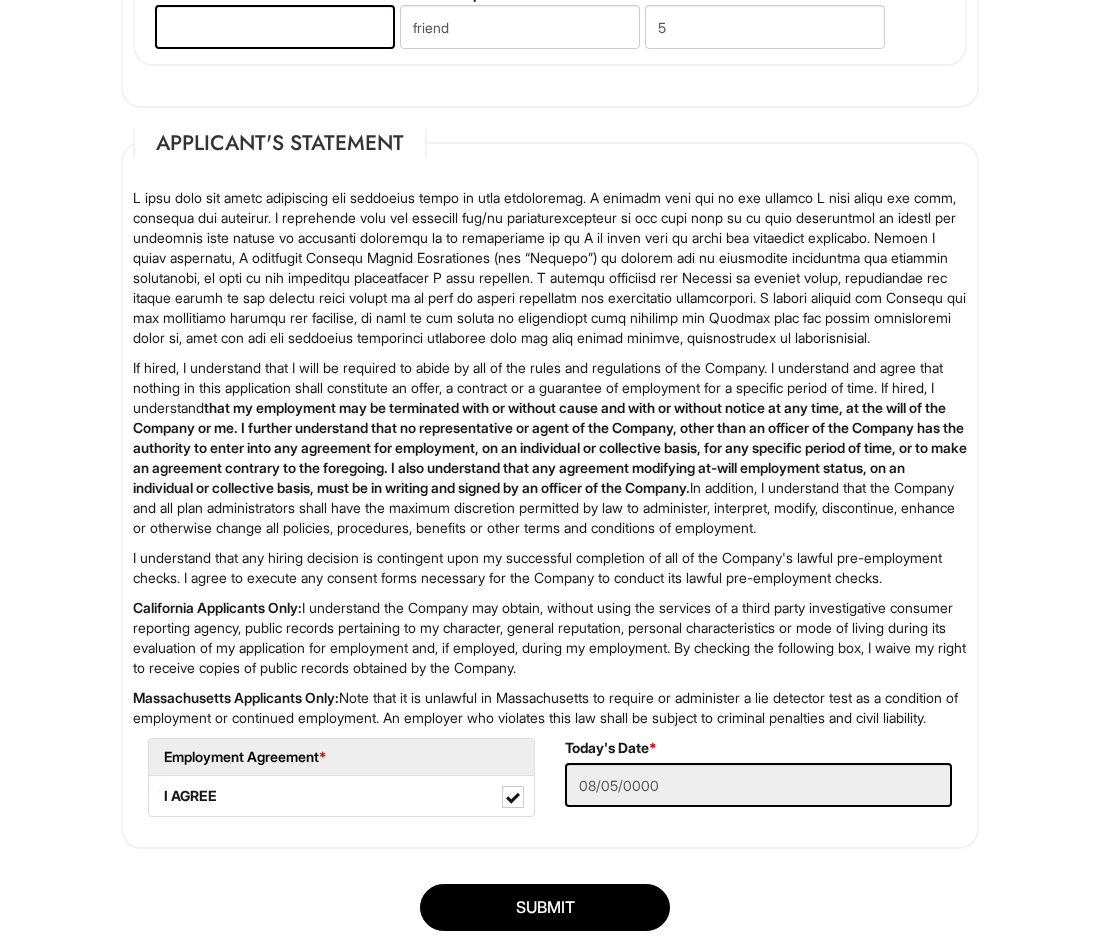 scroll, scrollTop: 3082, scrollLeft: 0, axis: vertical 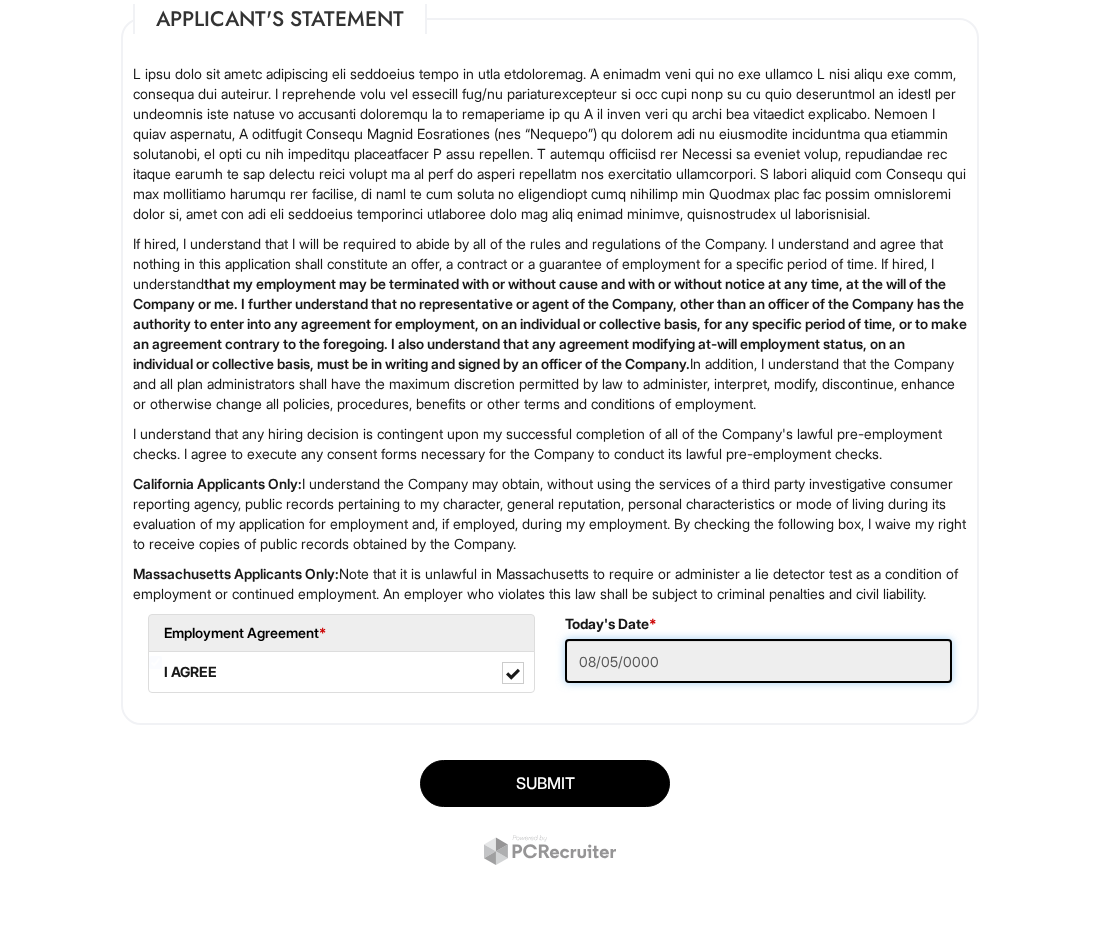 click on "08/05/0000" at bounding box center [758, 661] 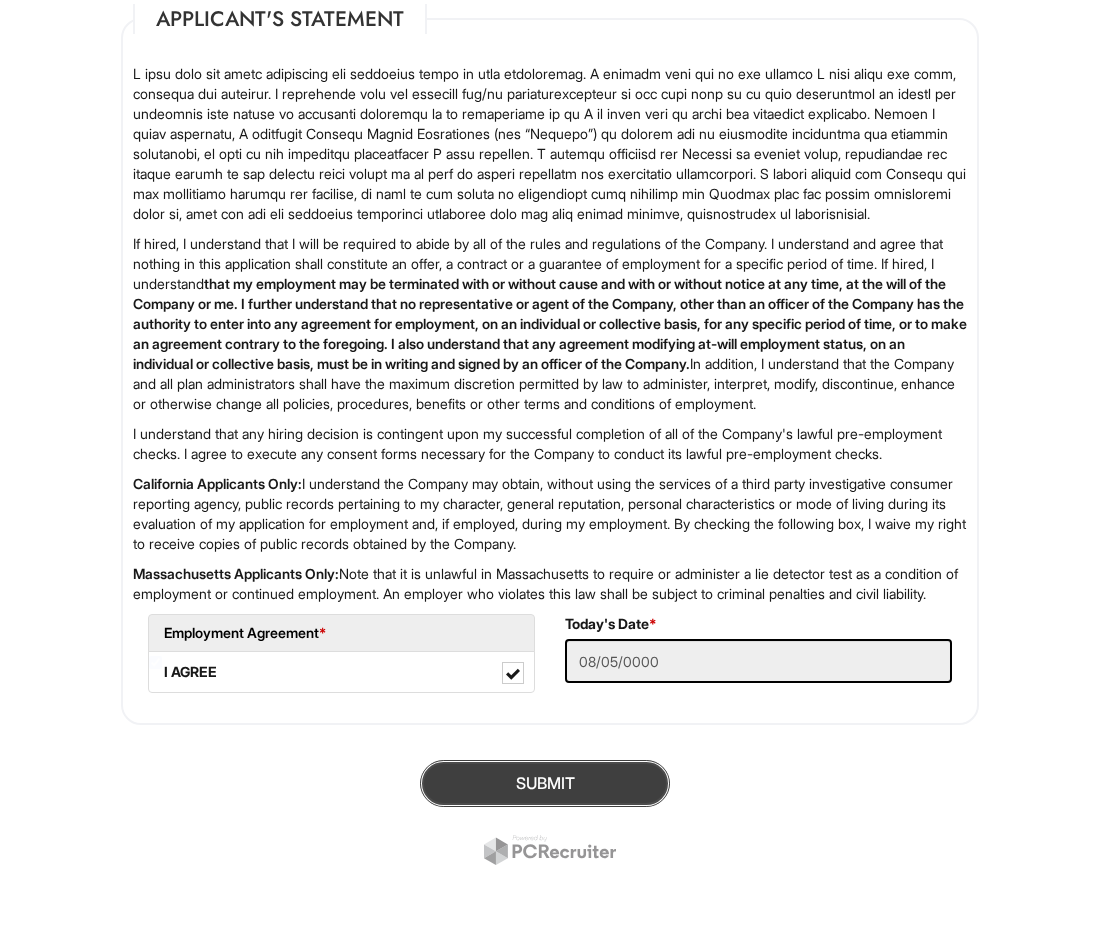 click on "SUBMIT" at bounding box center (545, 783) 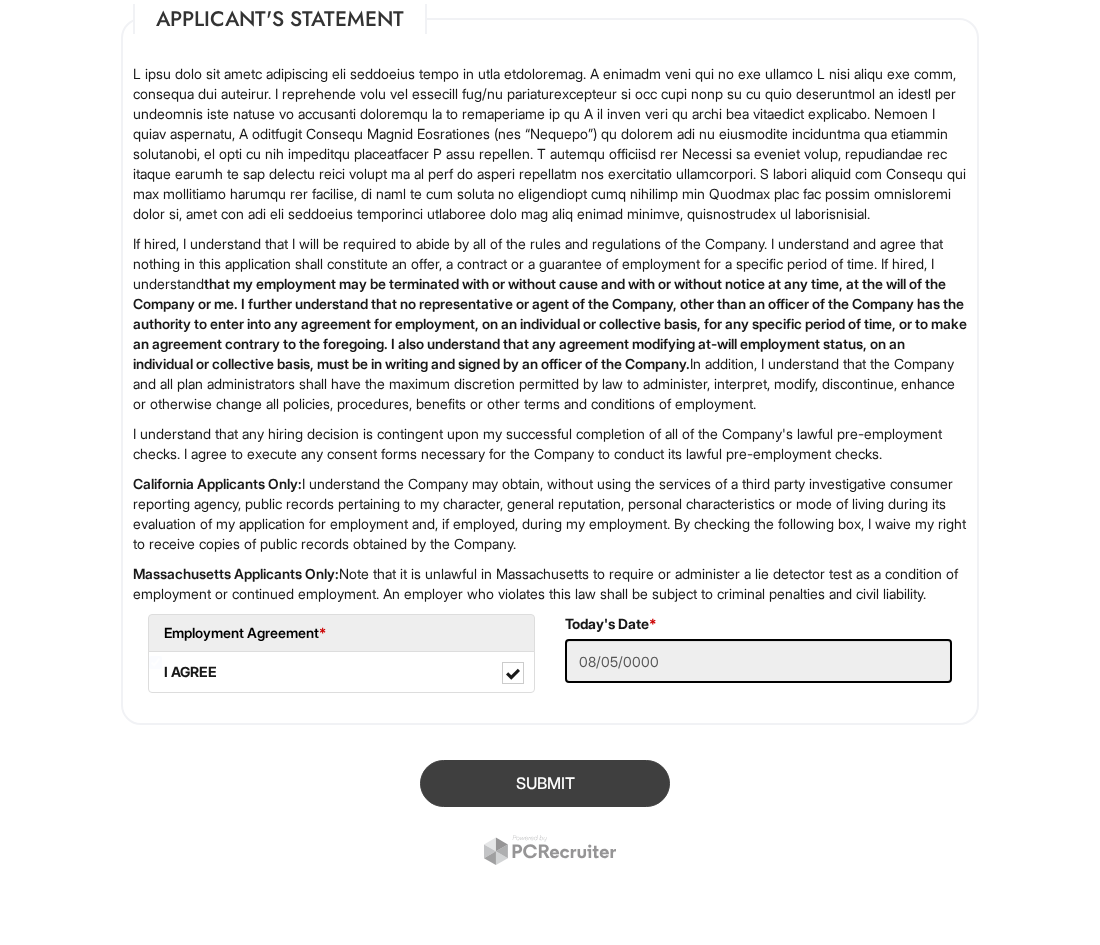 scroll, scrollTop: 122, scrollLeft: 0, axis: vertical 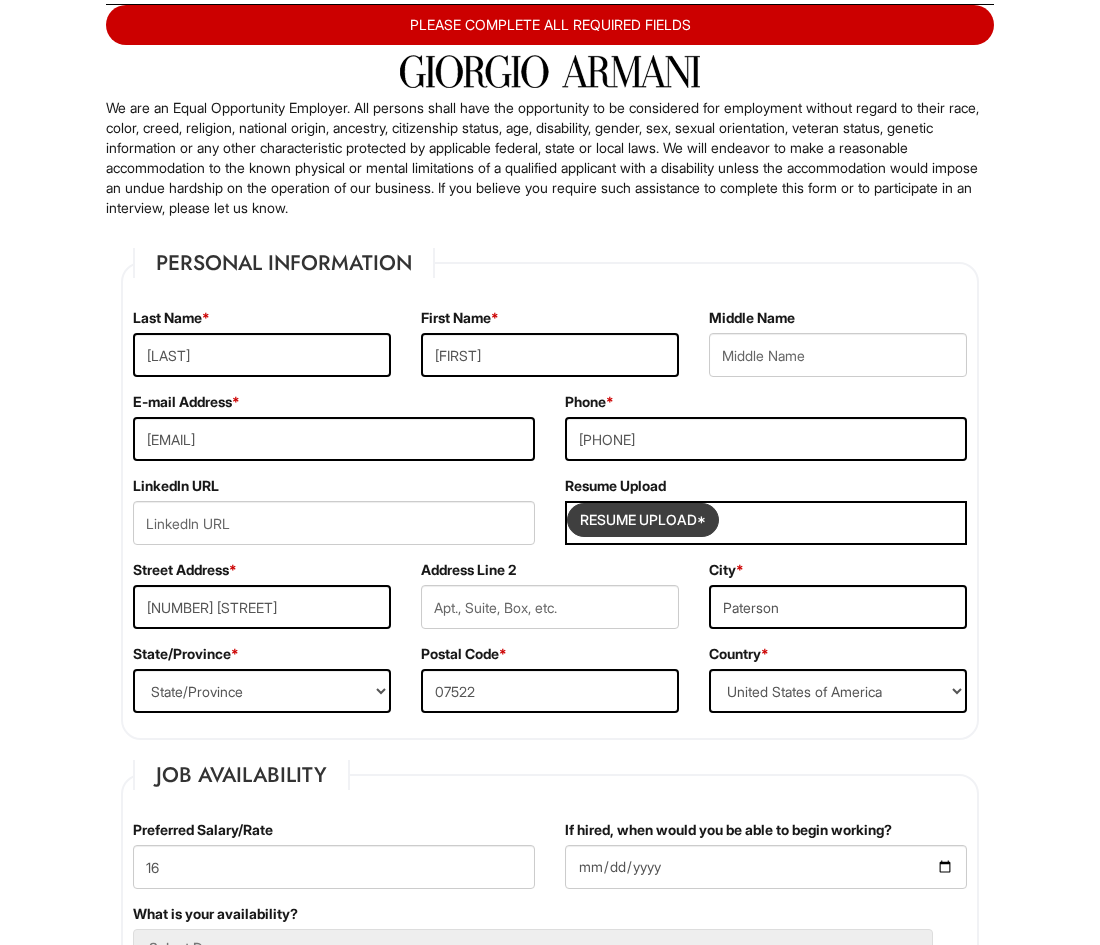 click at bounding box center [643, 520] 